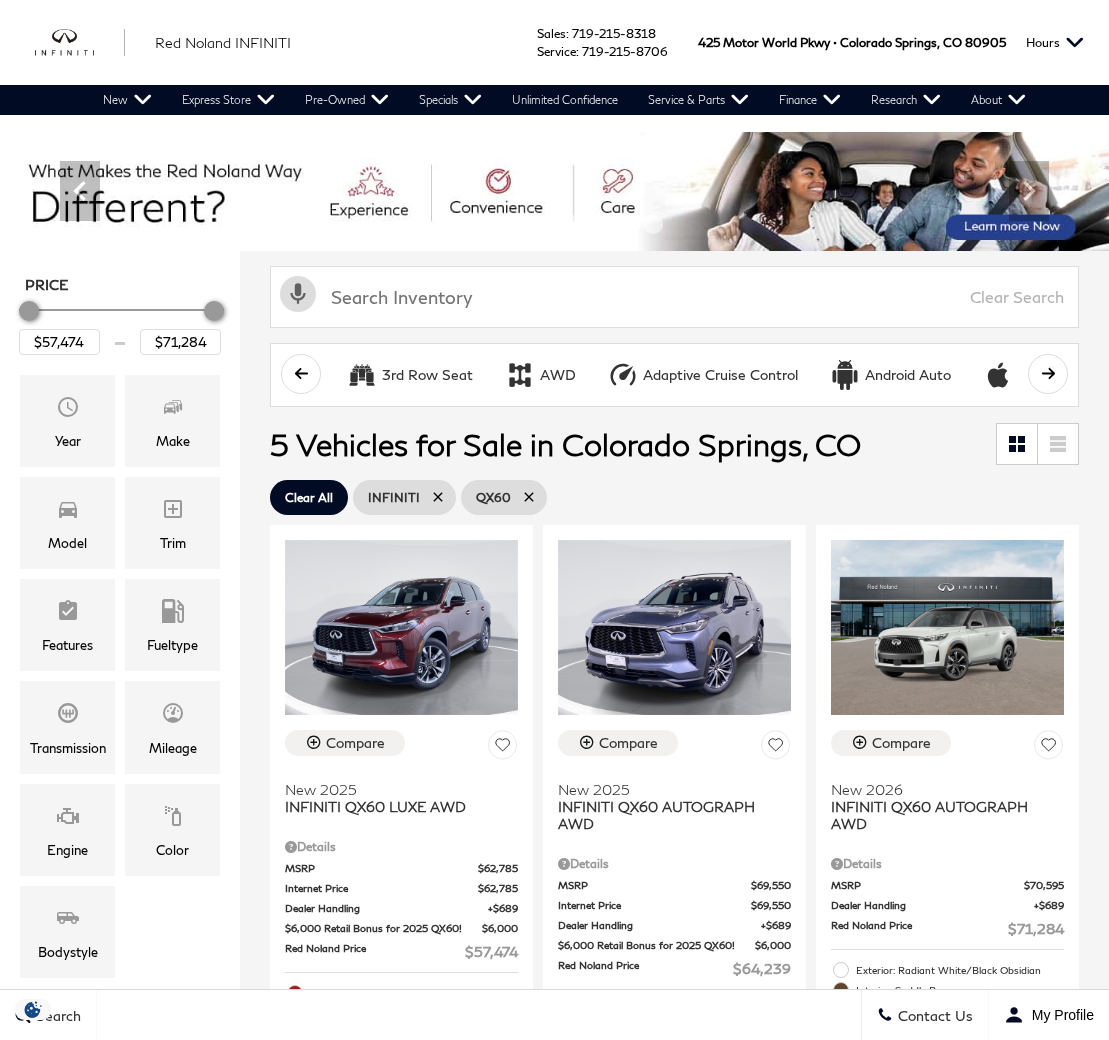 scroll, scrollTop: 0, scrollLeft: 0, axis: both 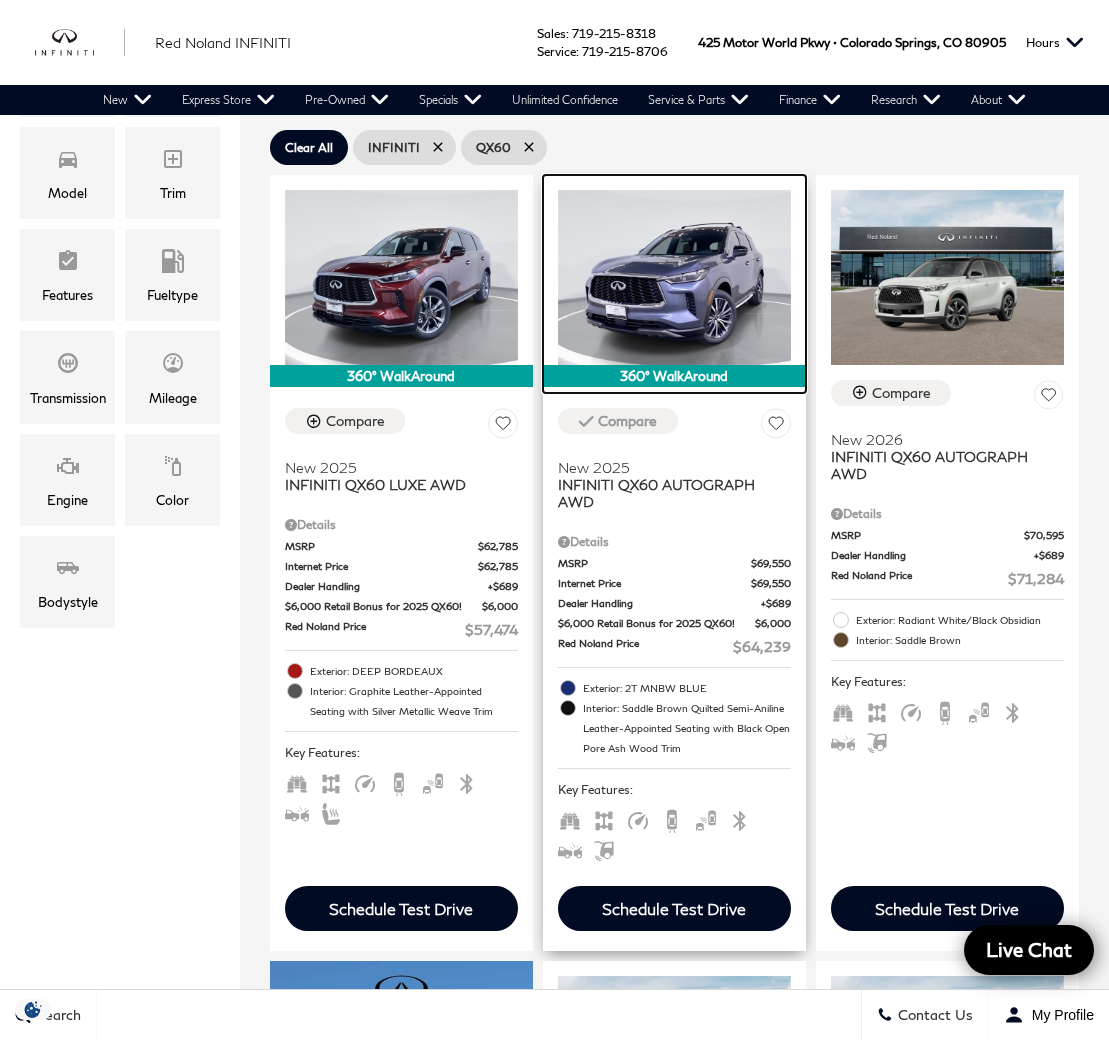 click at bounding box center [674, 277] 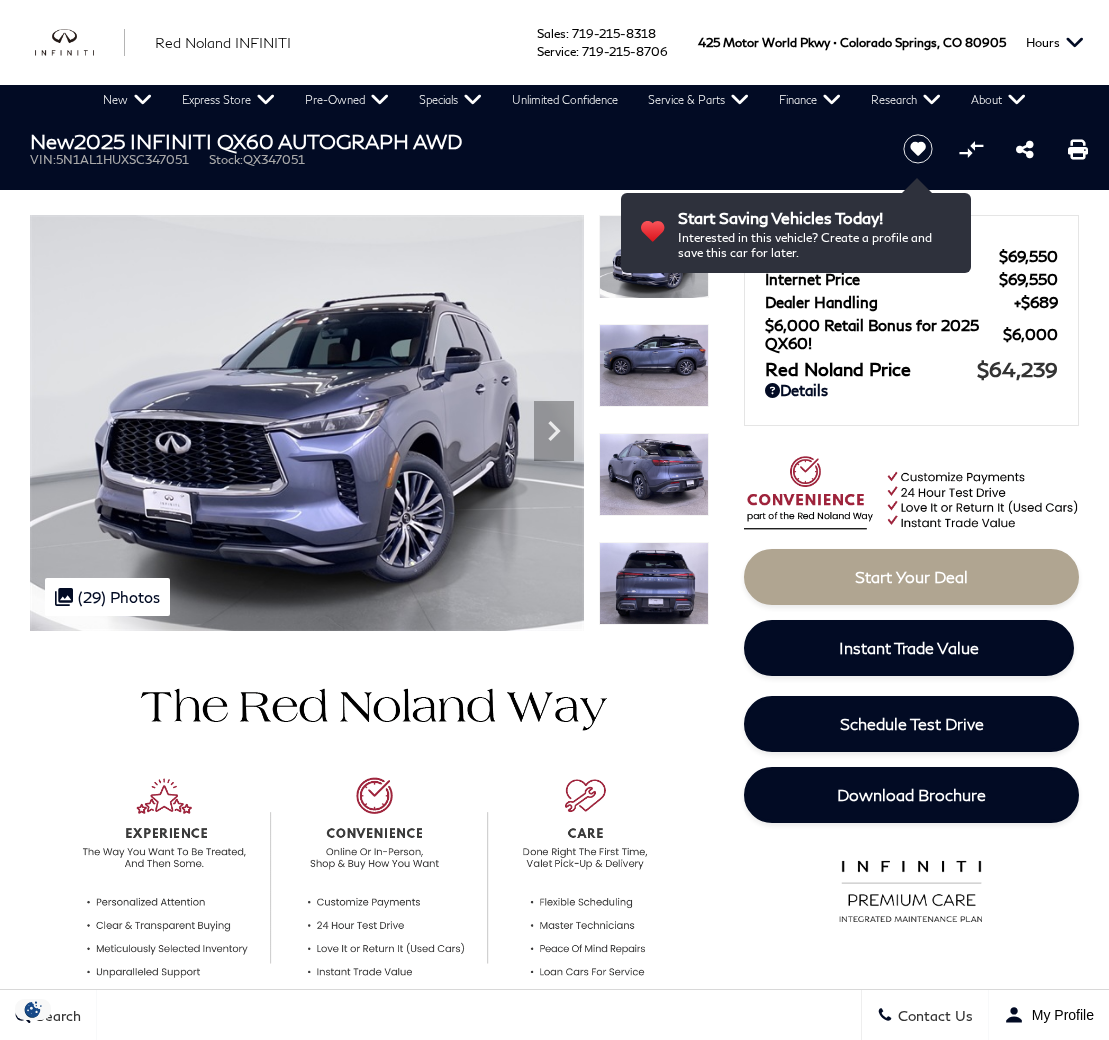 scroll, scrollTop: 0, scrollLeft: 0, axis: both 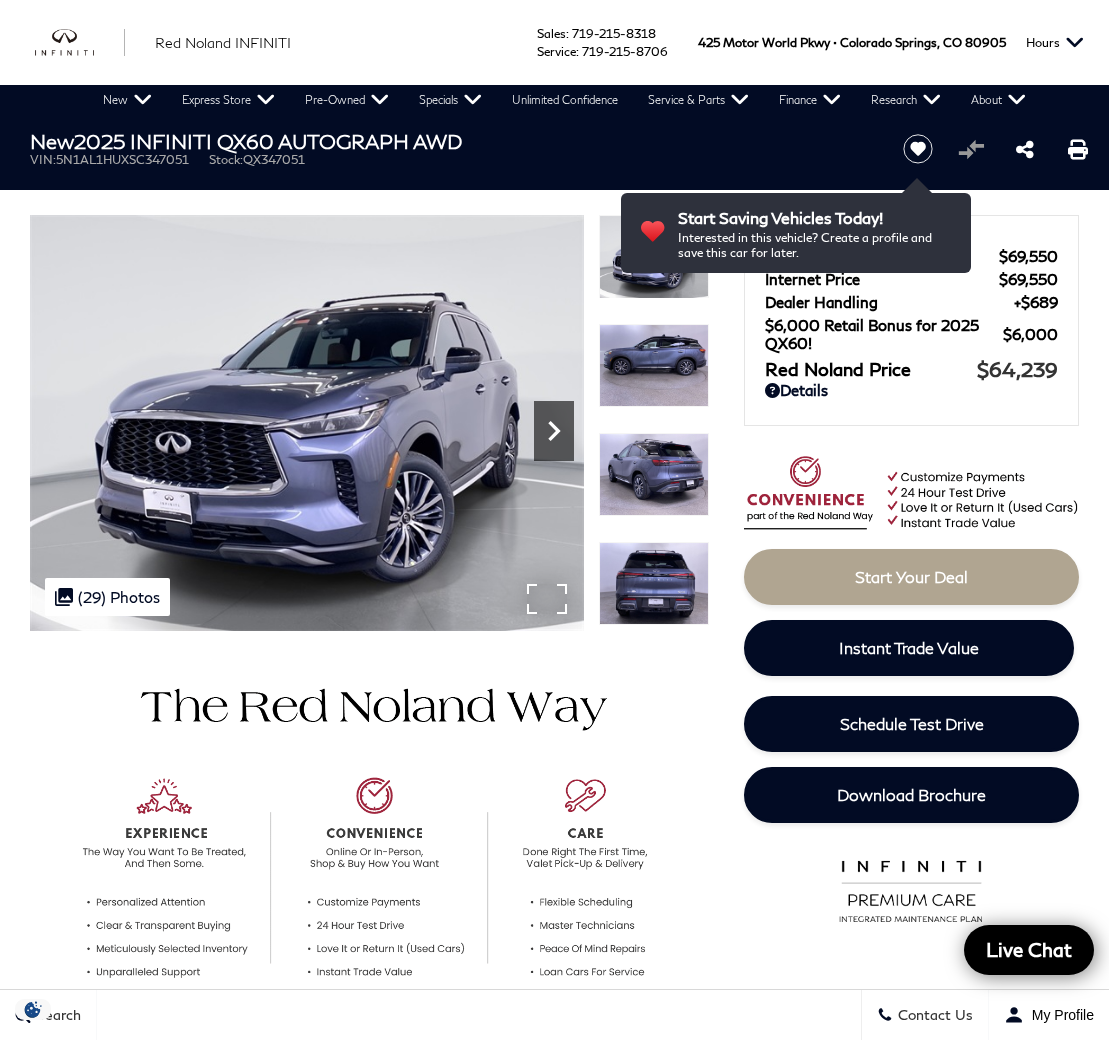 click 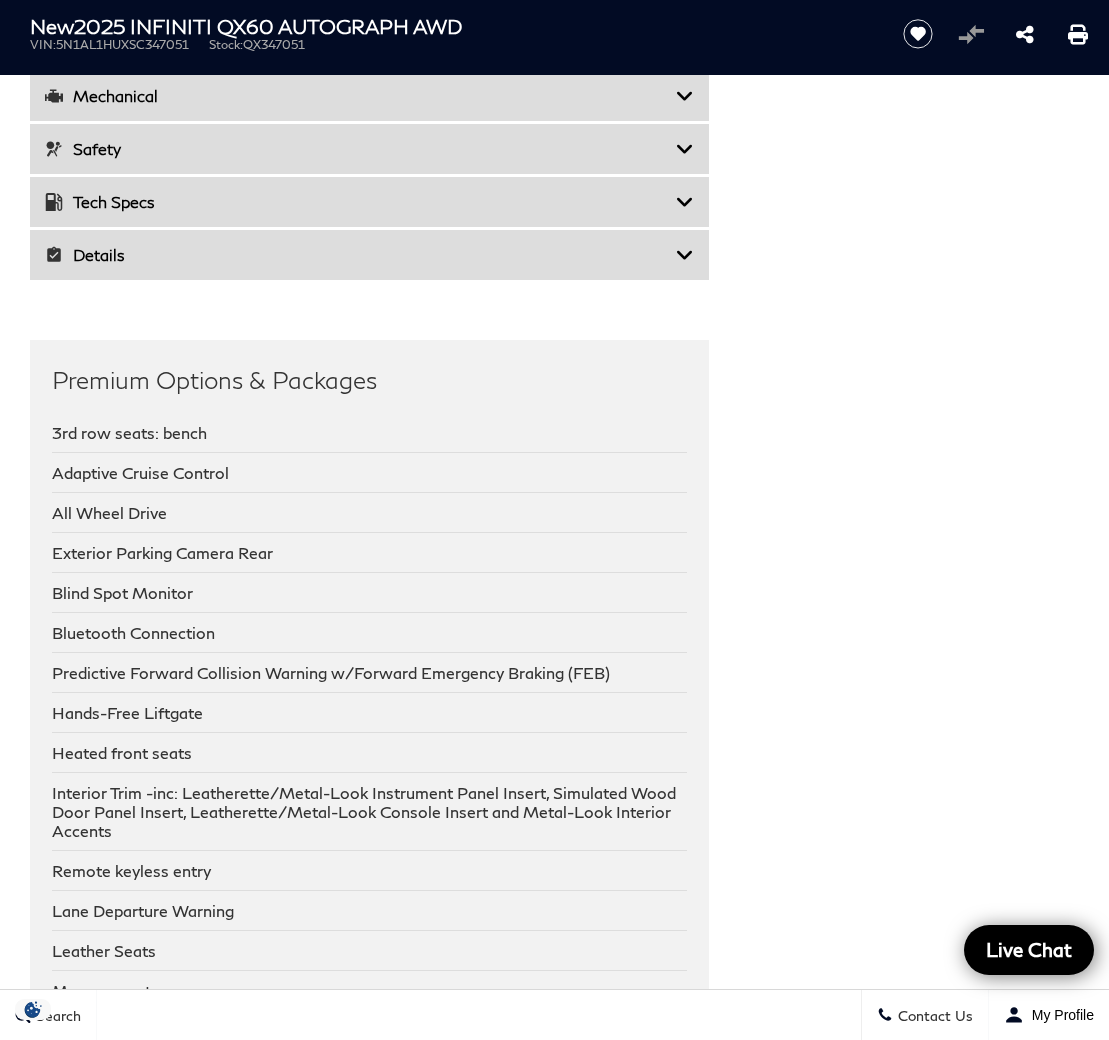 scroll, scrollTop: 3878, scrollLeft: 0, axis: vertical 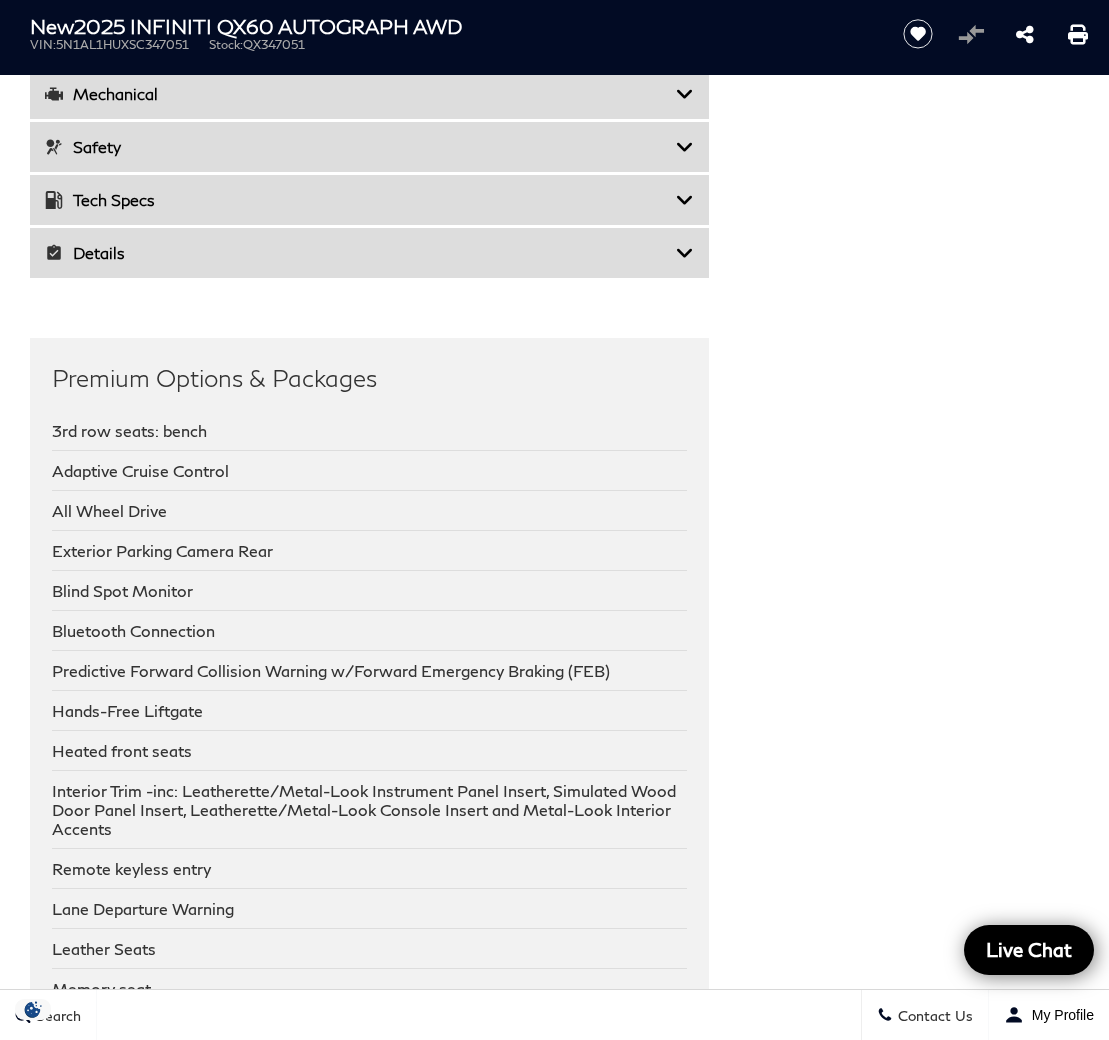 click at bounding box center [685, 200] 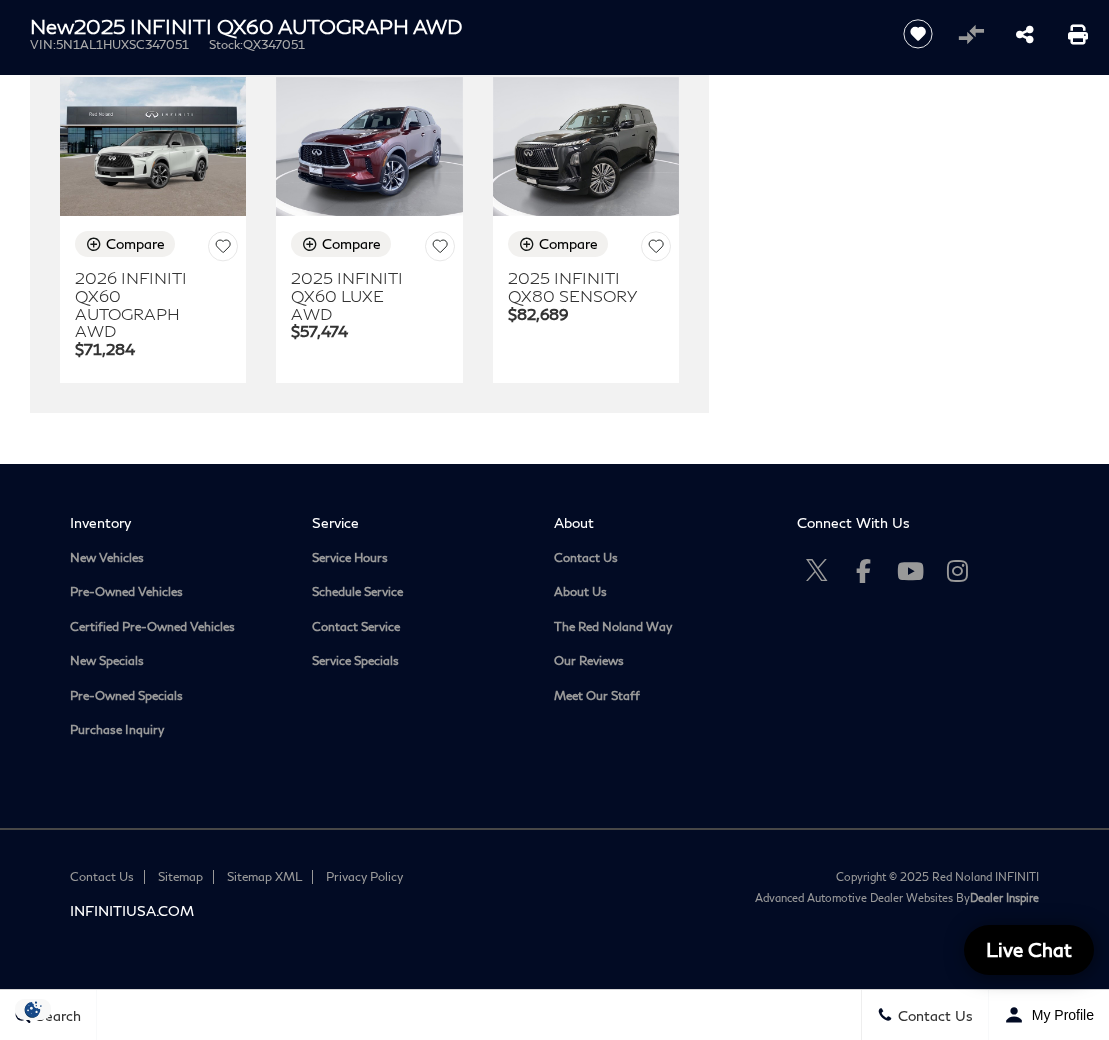 scroll, scrollTop: 7283, scrollLeft: 0, axis: vertical 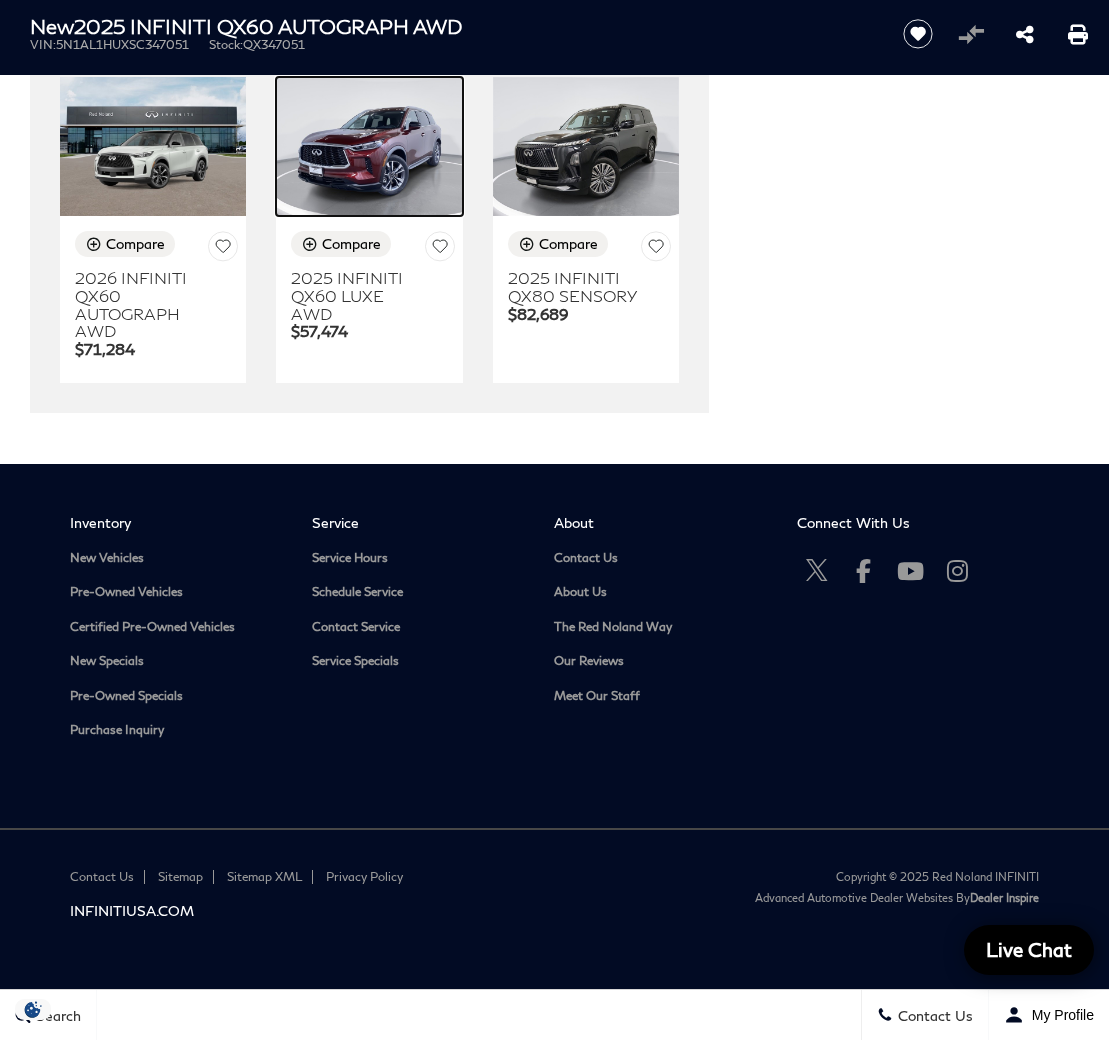click at bounding box center [369, 147] 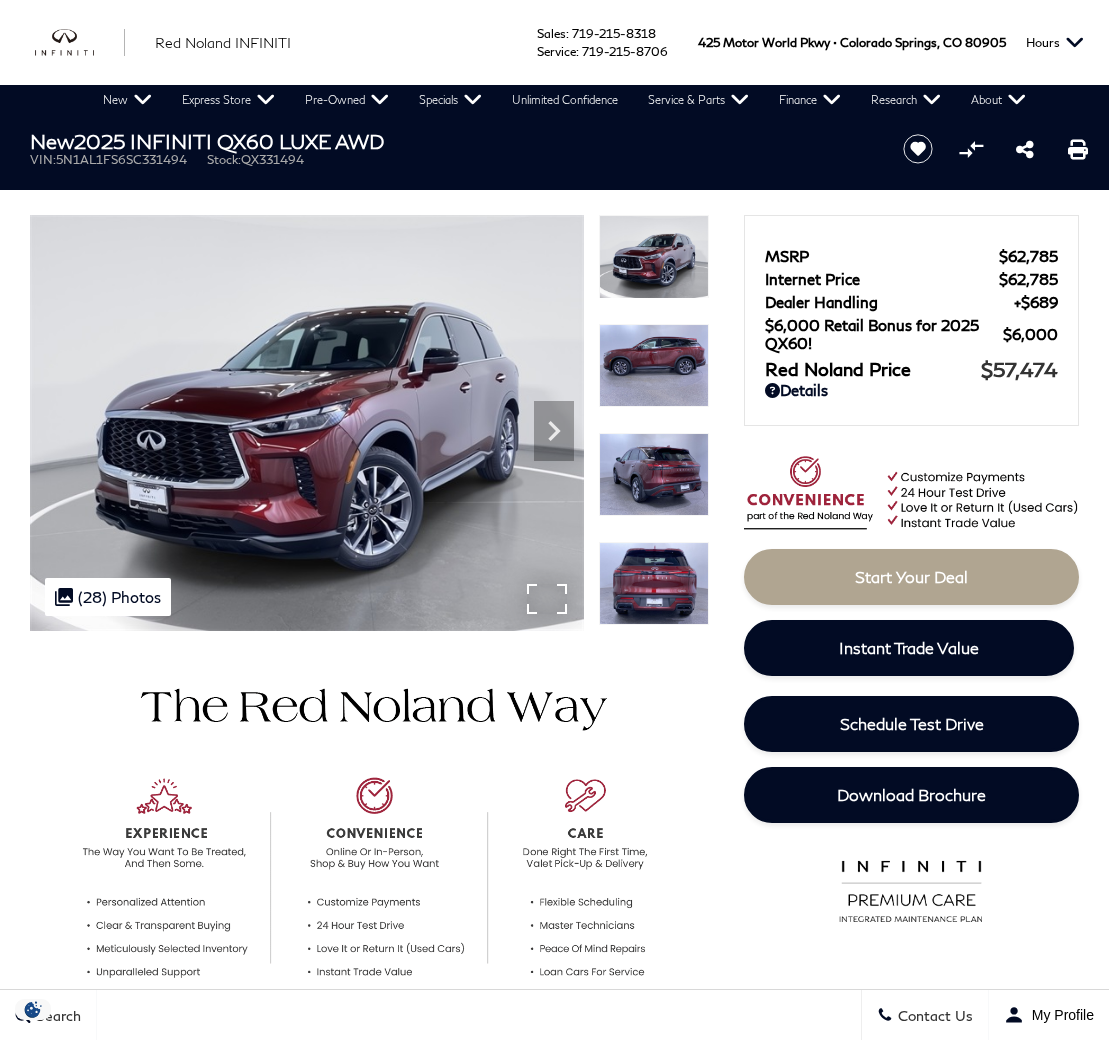 scroll, scrollTop: 0, scrollLeft: 0, axis: both 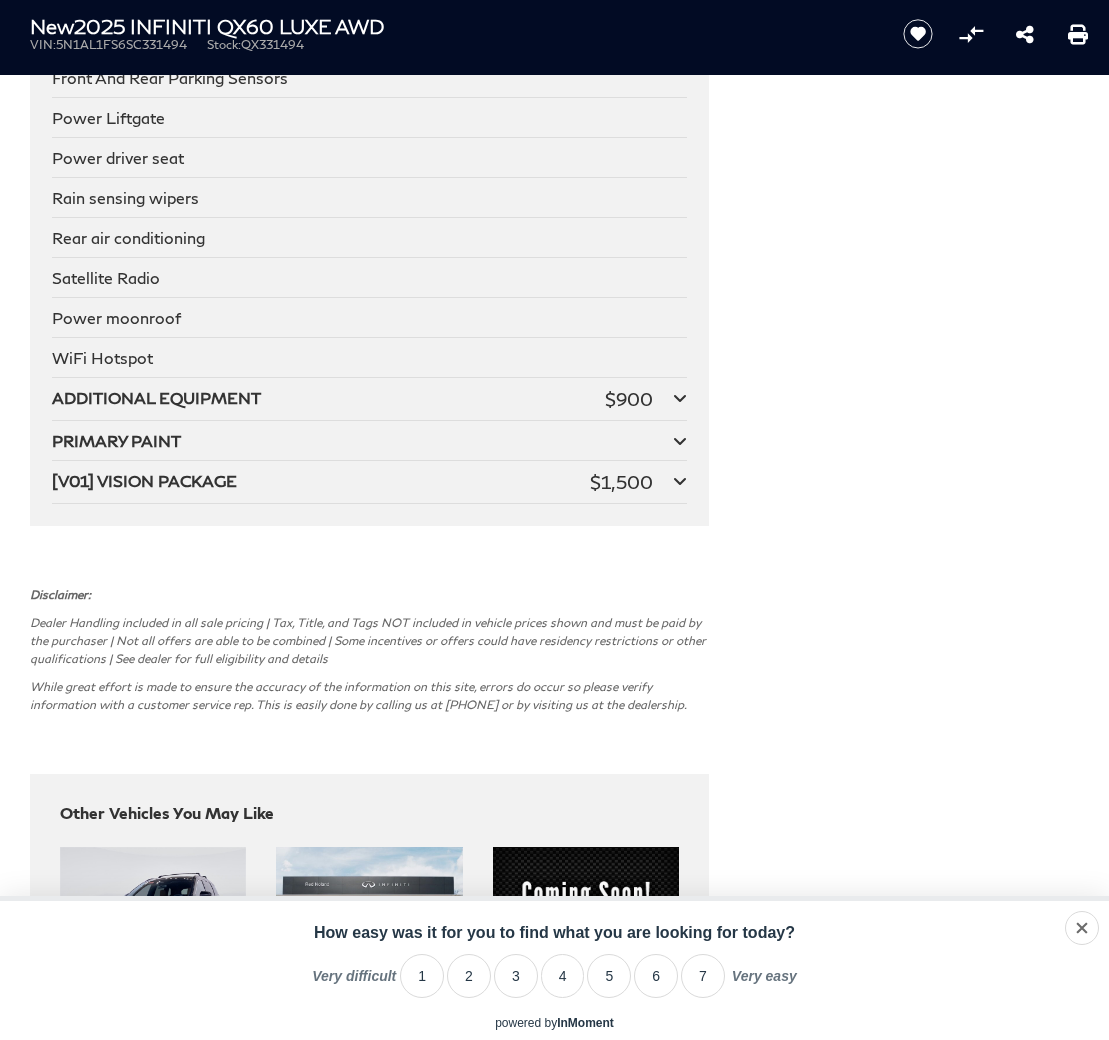click at bounding box center [680, 398] 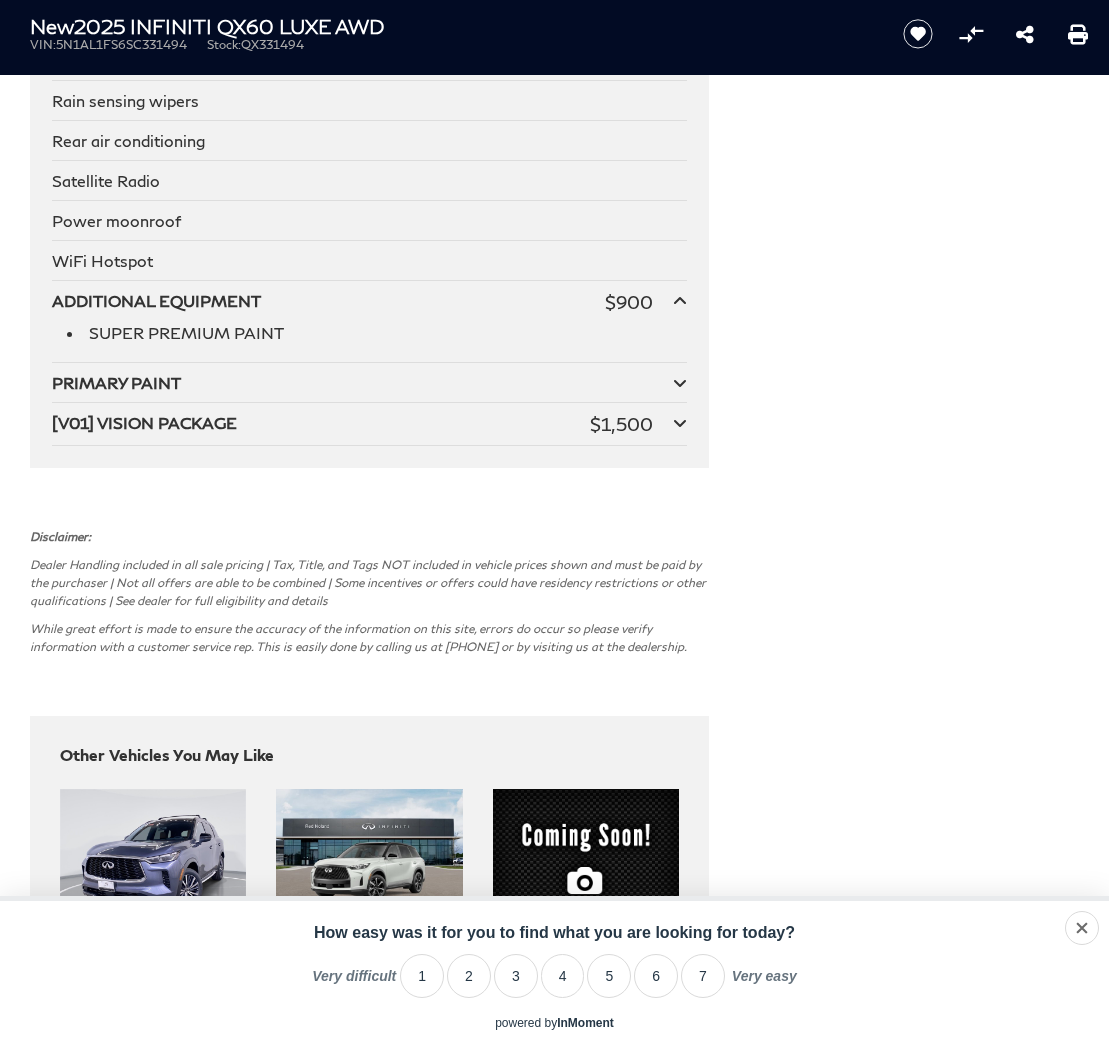 scroll, scrollTop: 4819, scrollLeft: 0, axis: vertical 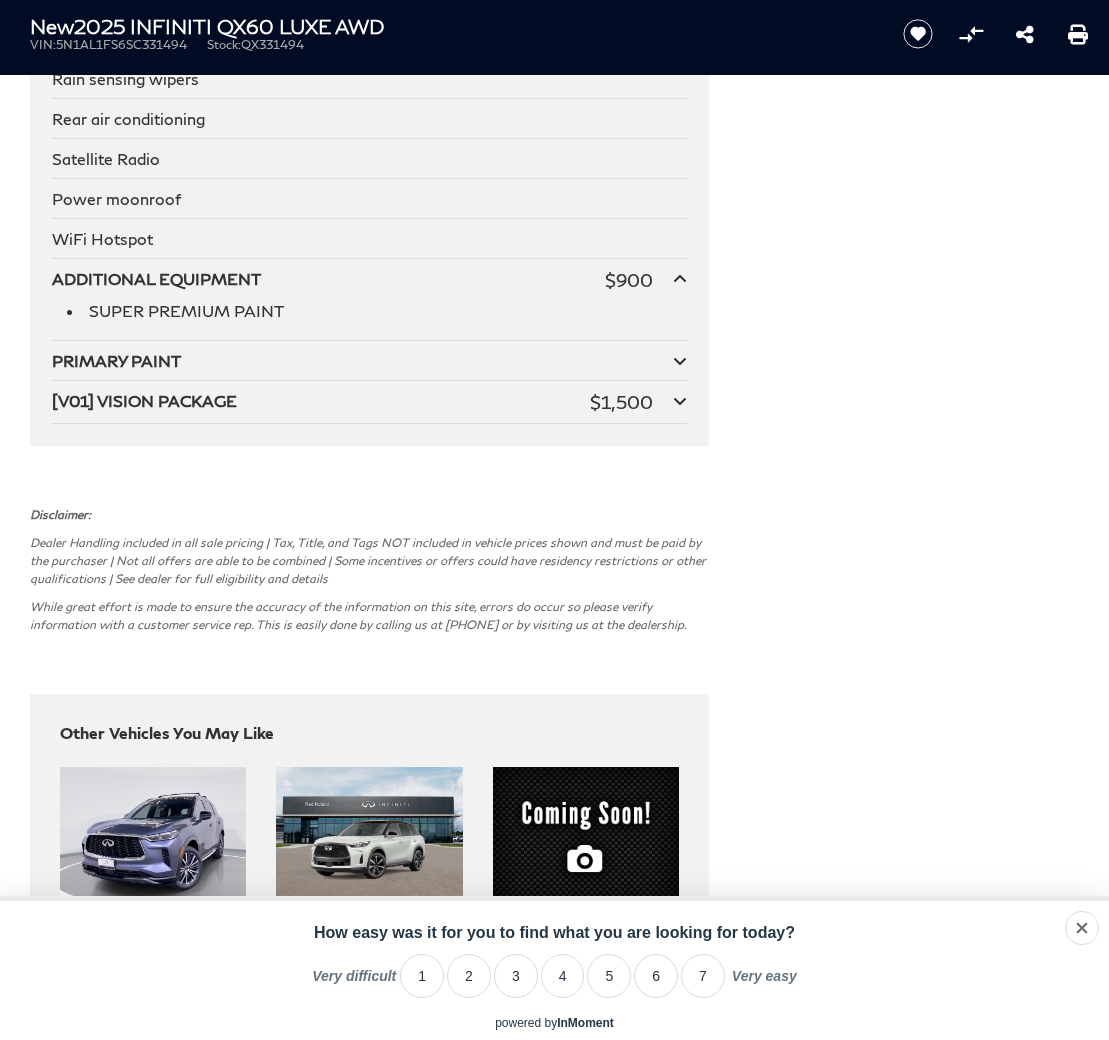 click at bounding box center [680, 361] 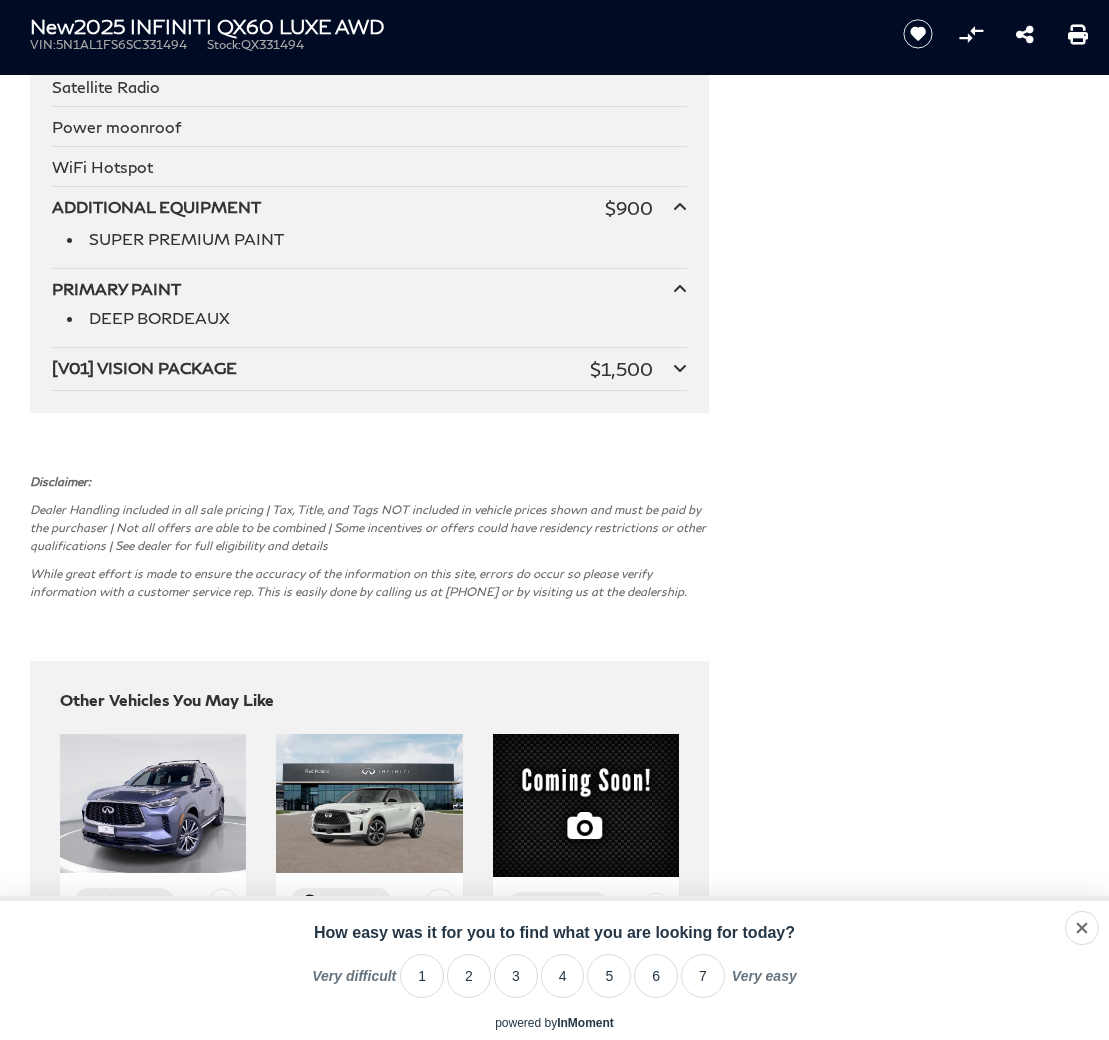 scroll, scrollTop: 4897, scrollLeft: 0, axis: vertical 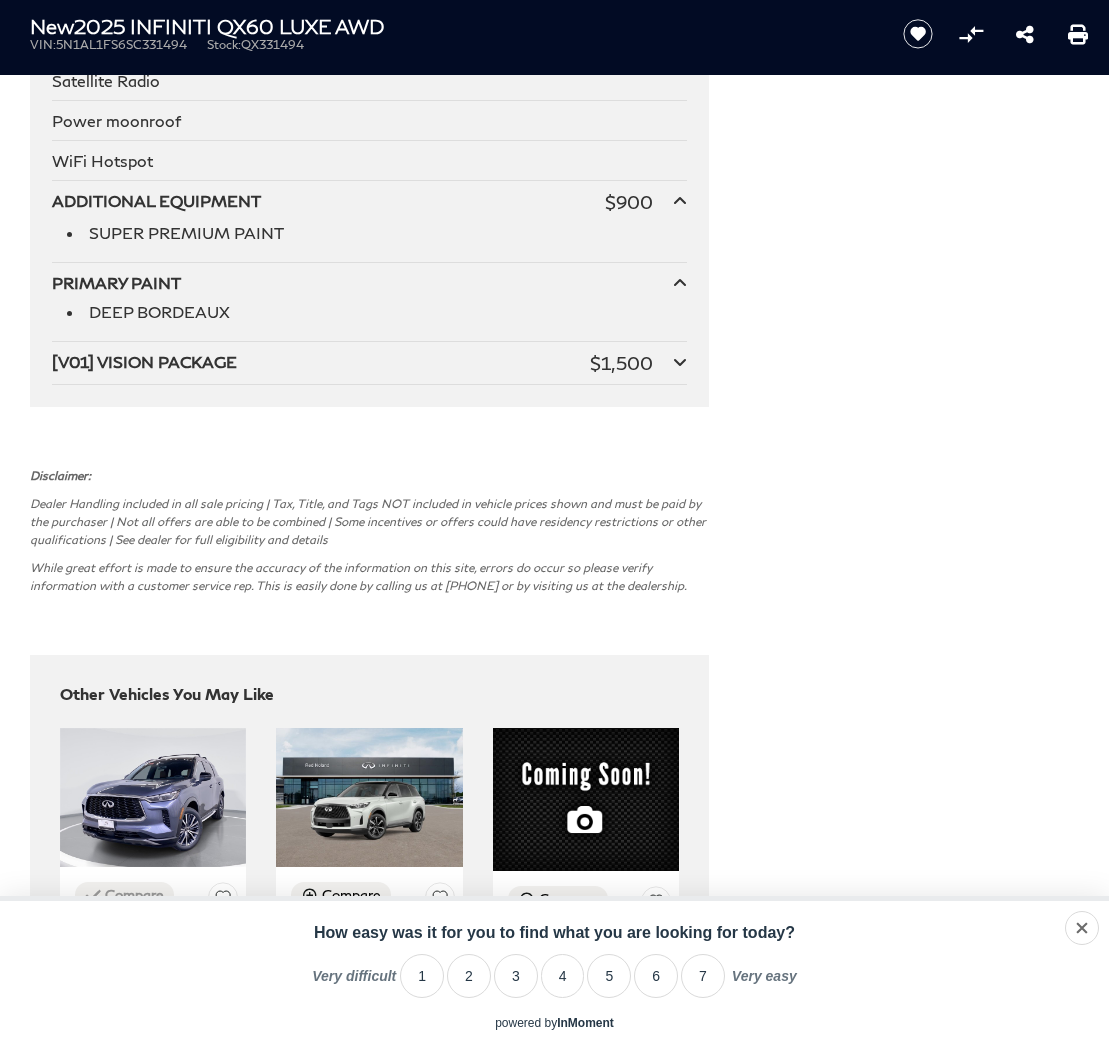 click at bounding box center [680, 362] 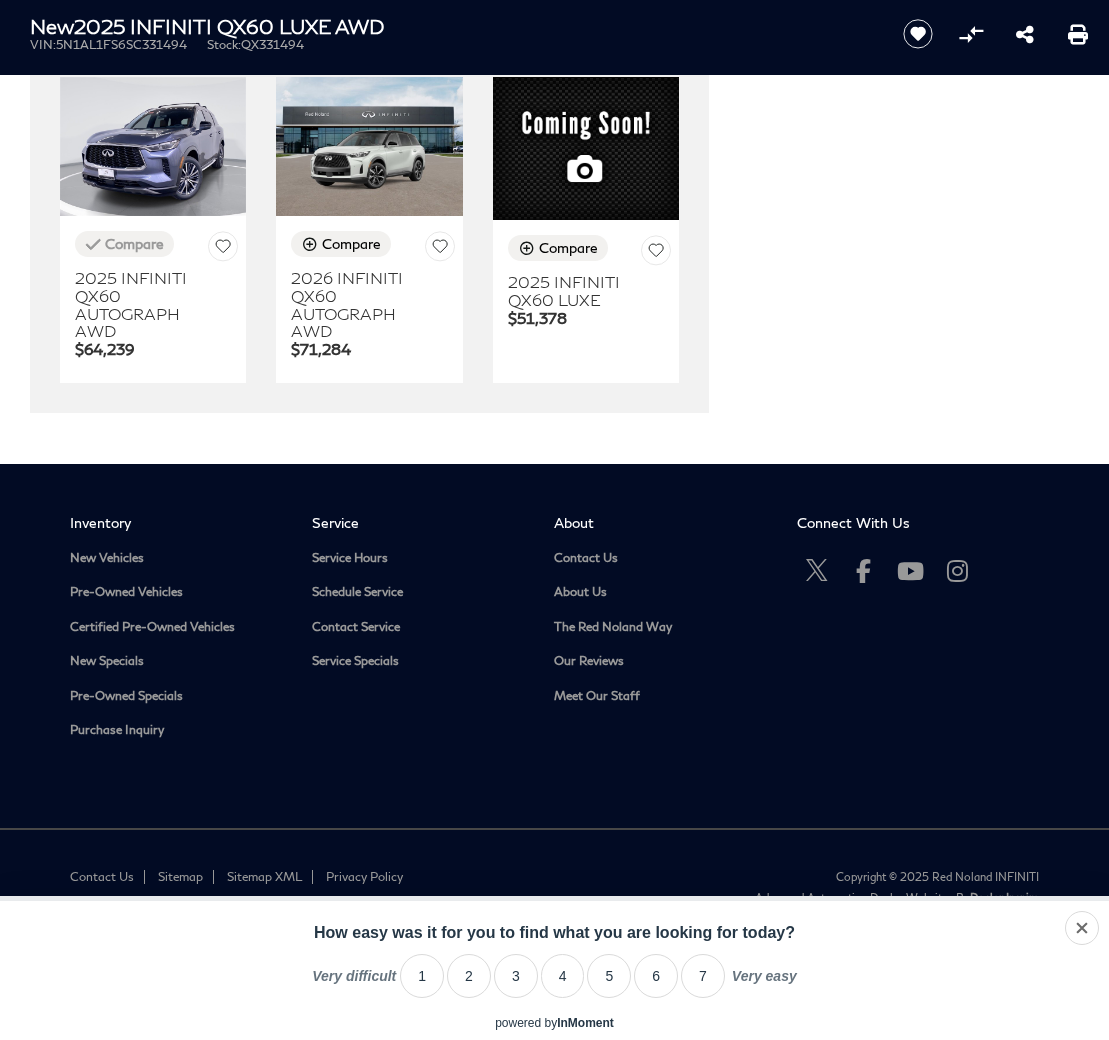 scroll, scrollTop: 5903, scrollLeft: 0, axis: vertical 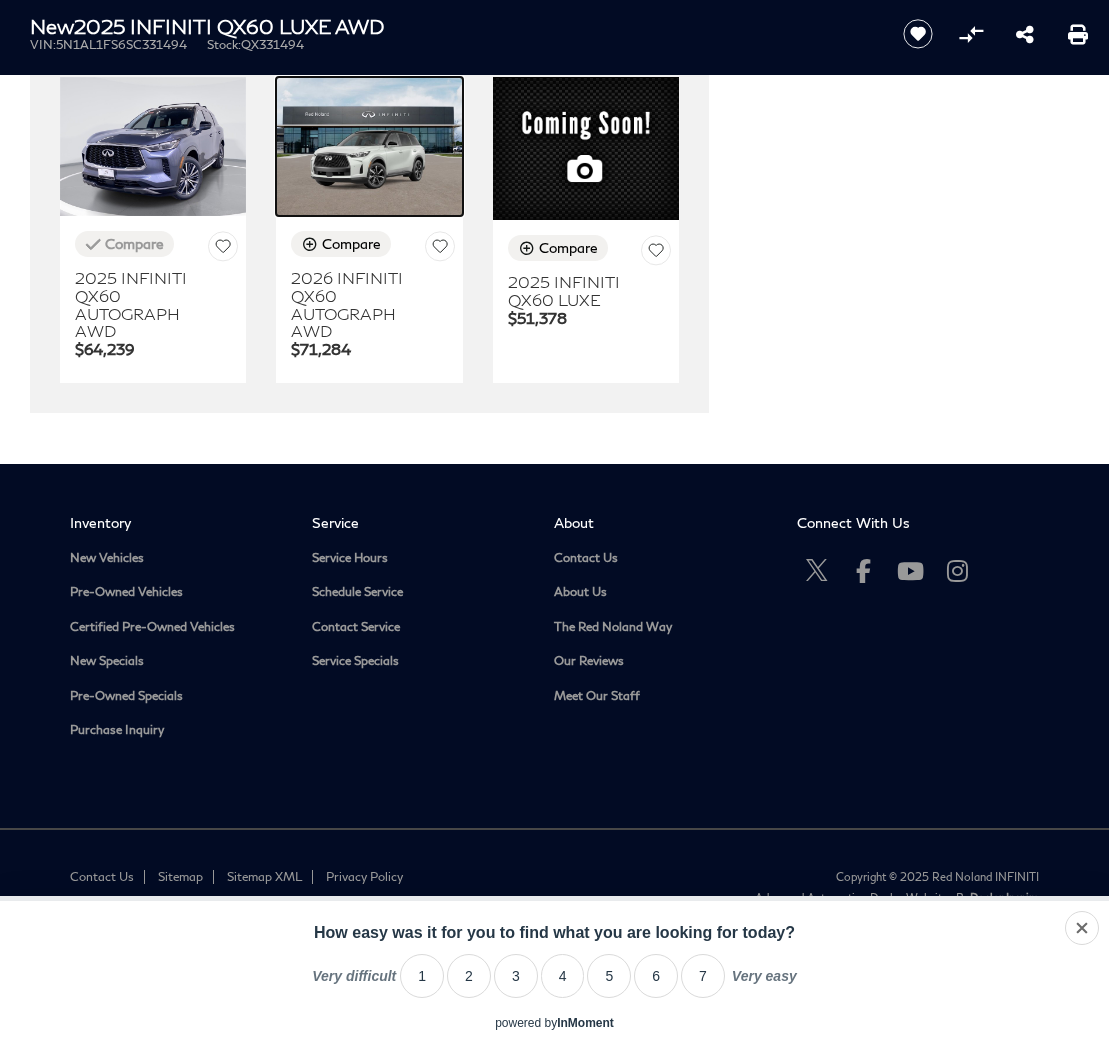 click at bounding box center [369, 147] 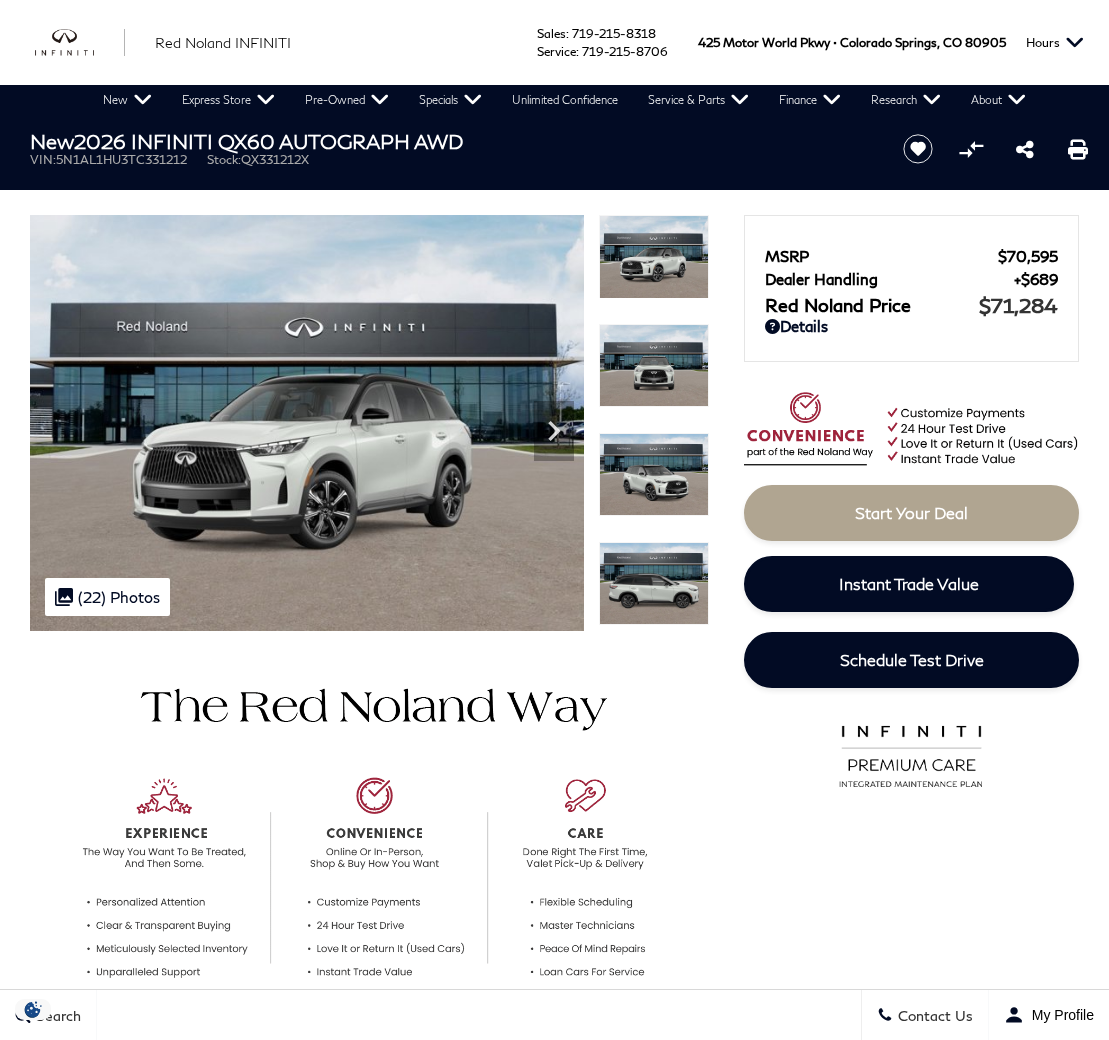 scroll, scrollTop: 0, scrollLeft: 0, axis: both 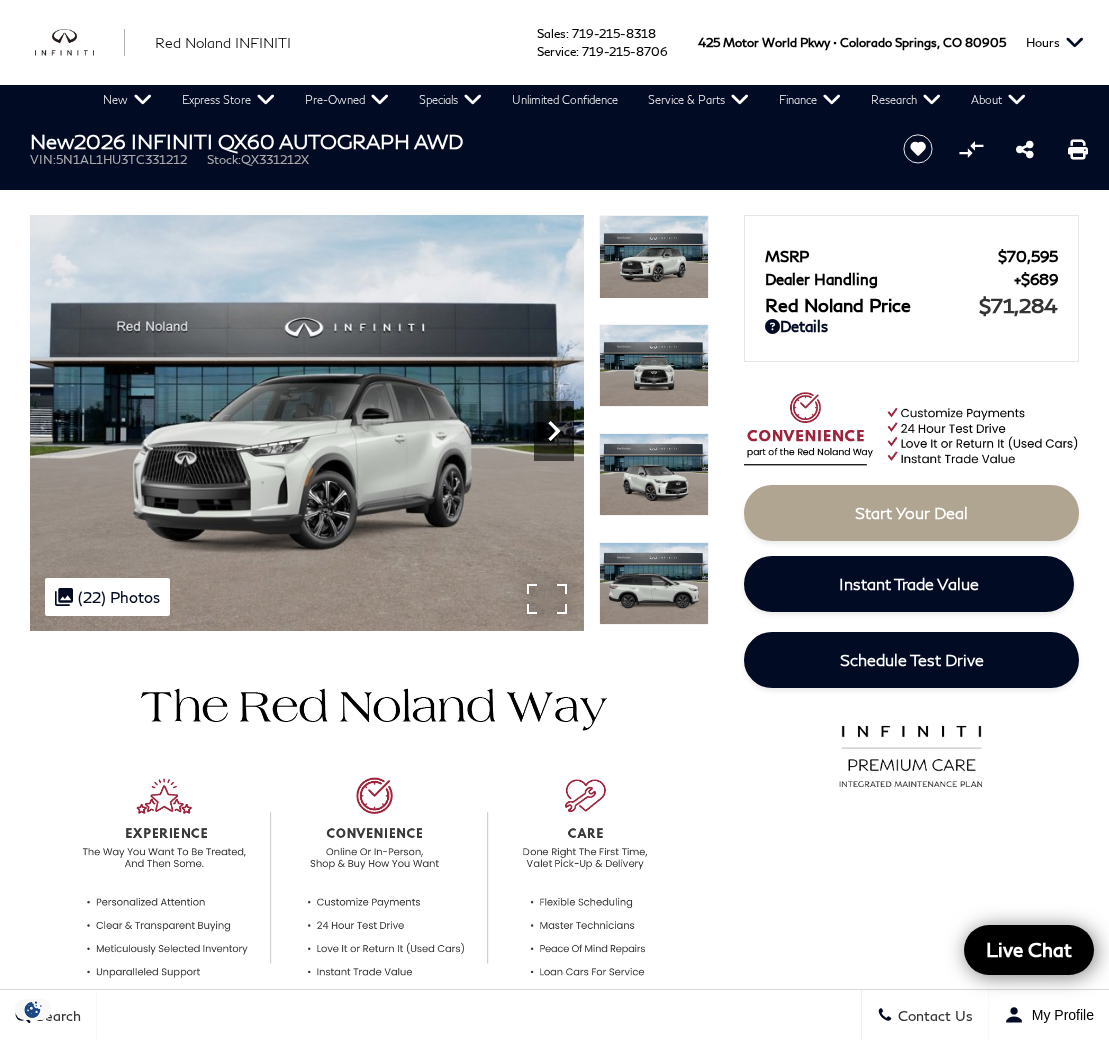 click 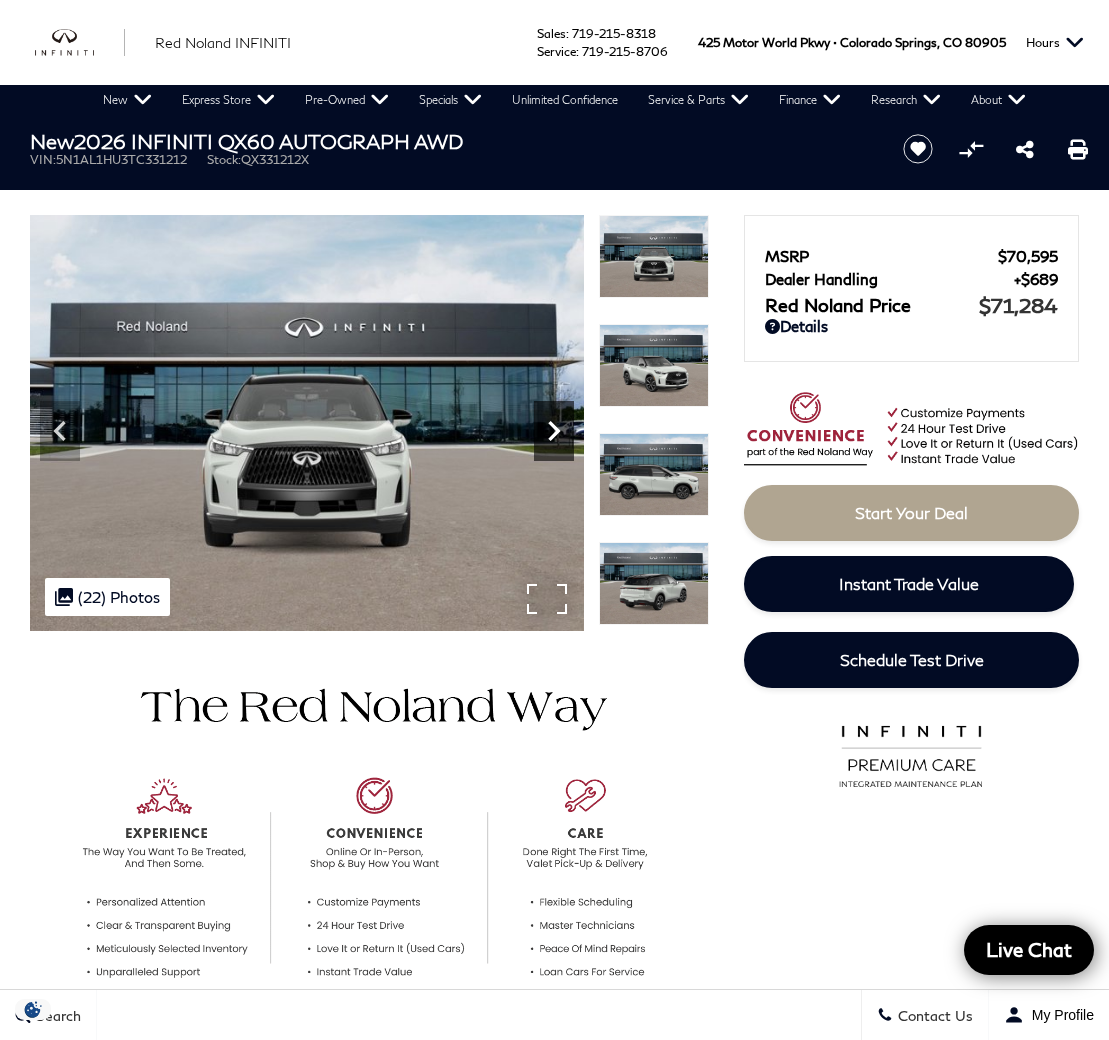 click 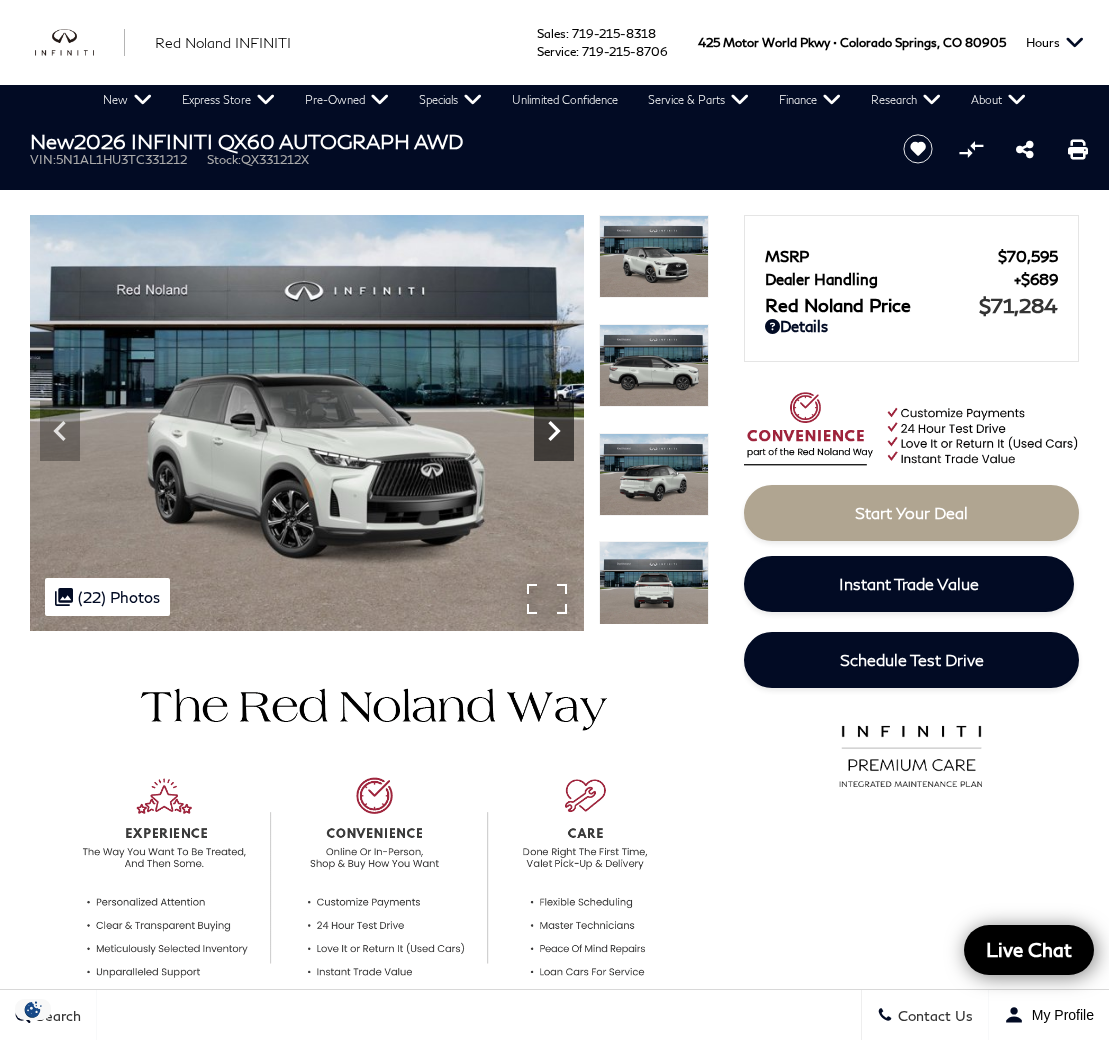 click 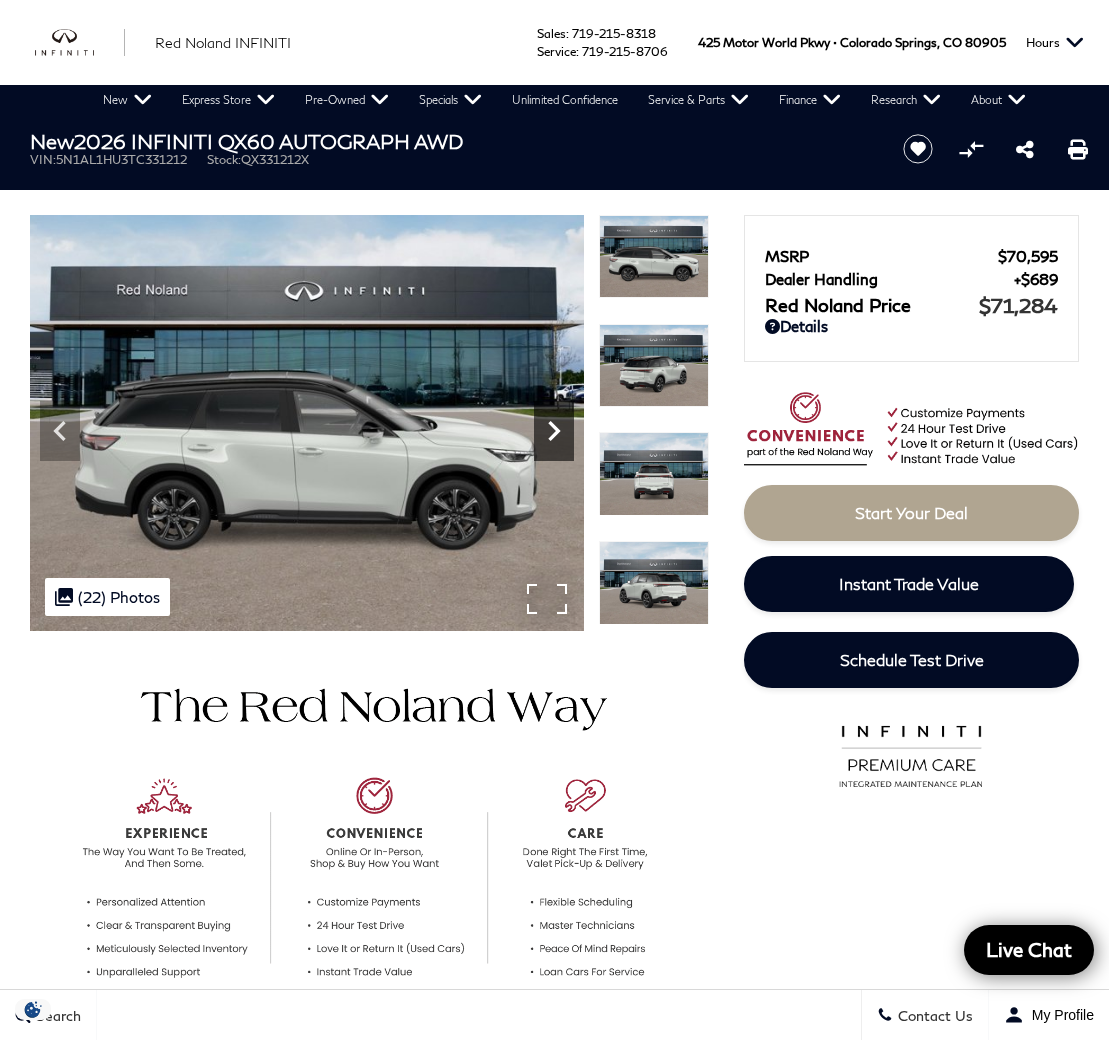 click 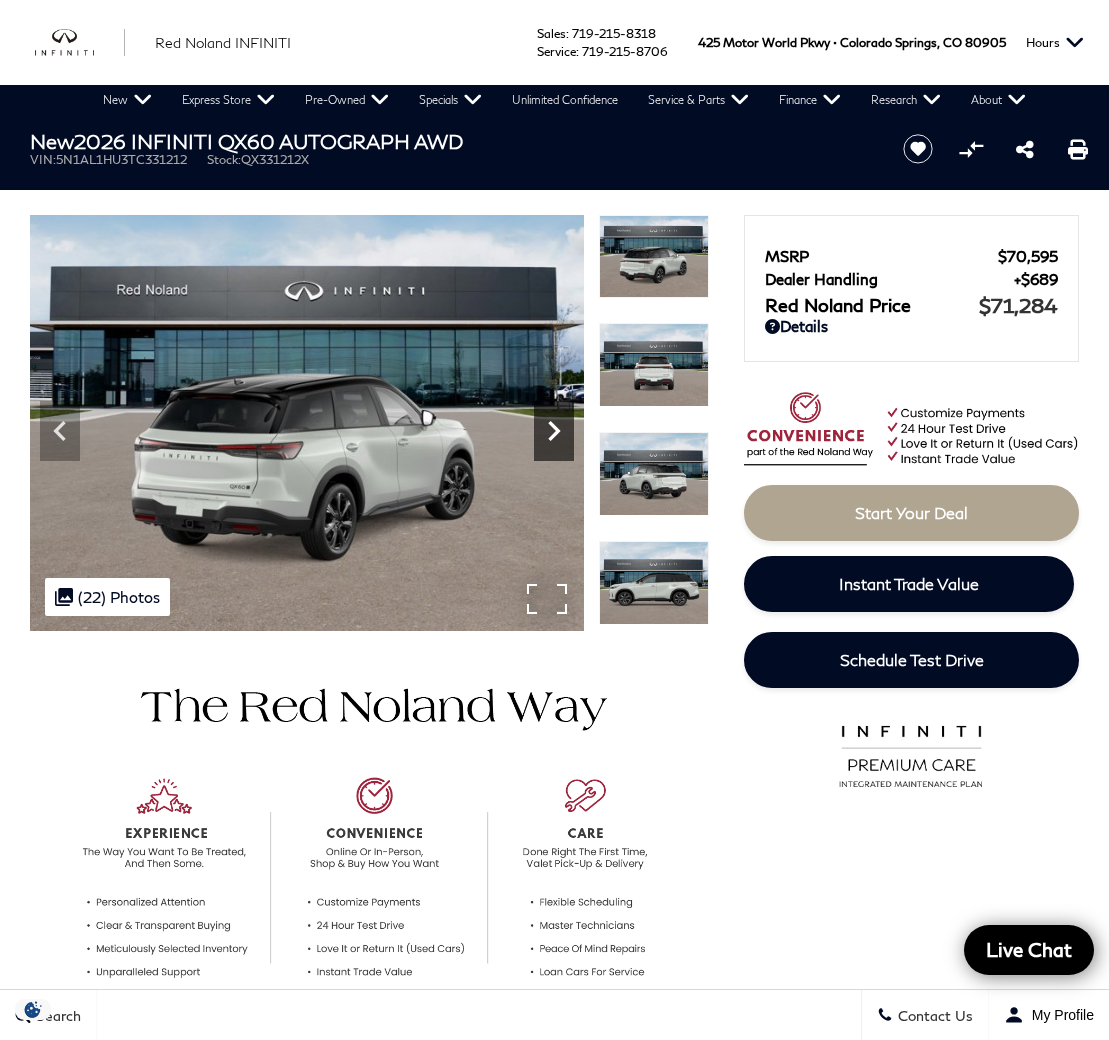 click 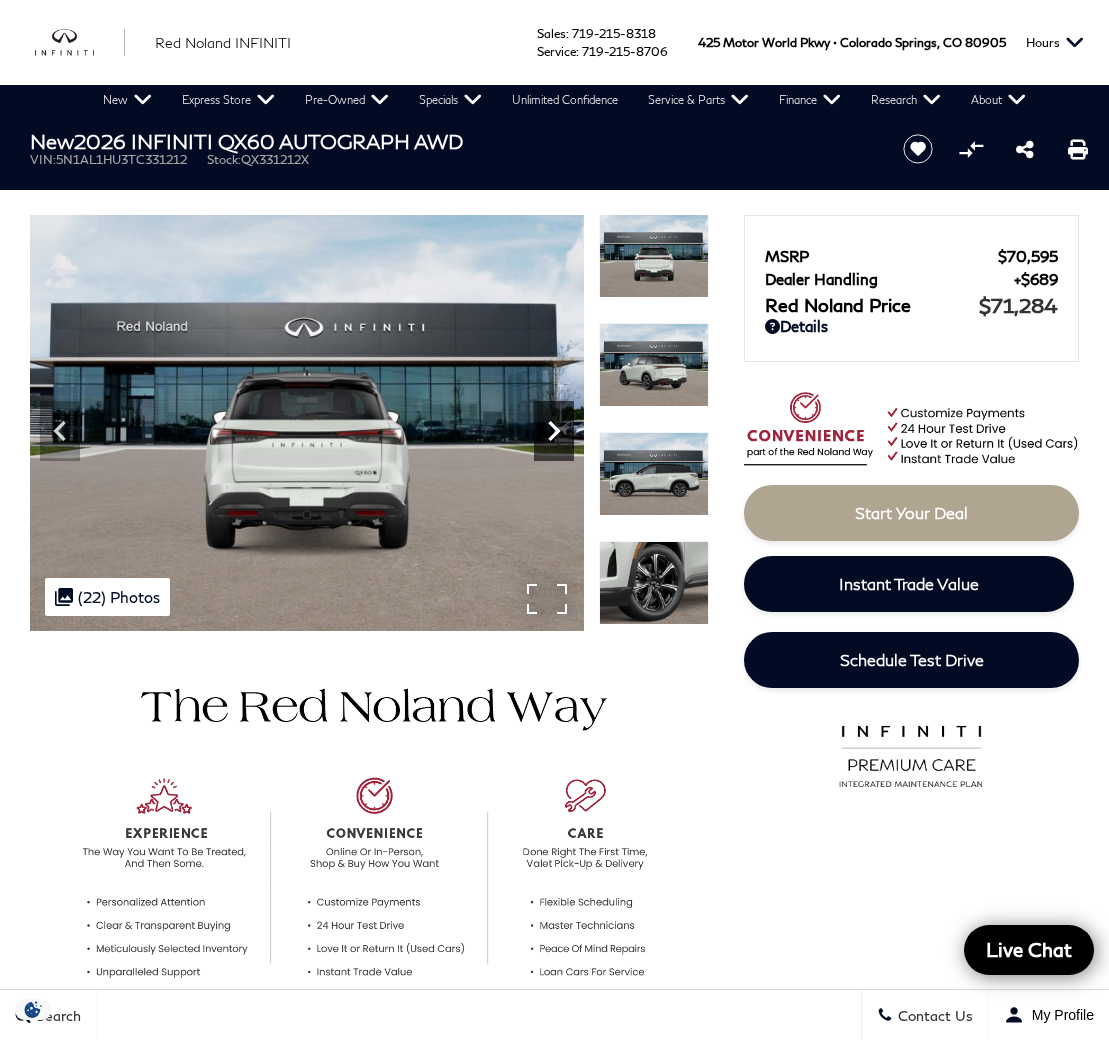 click 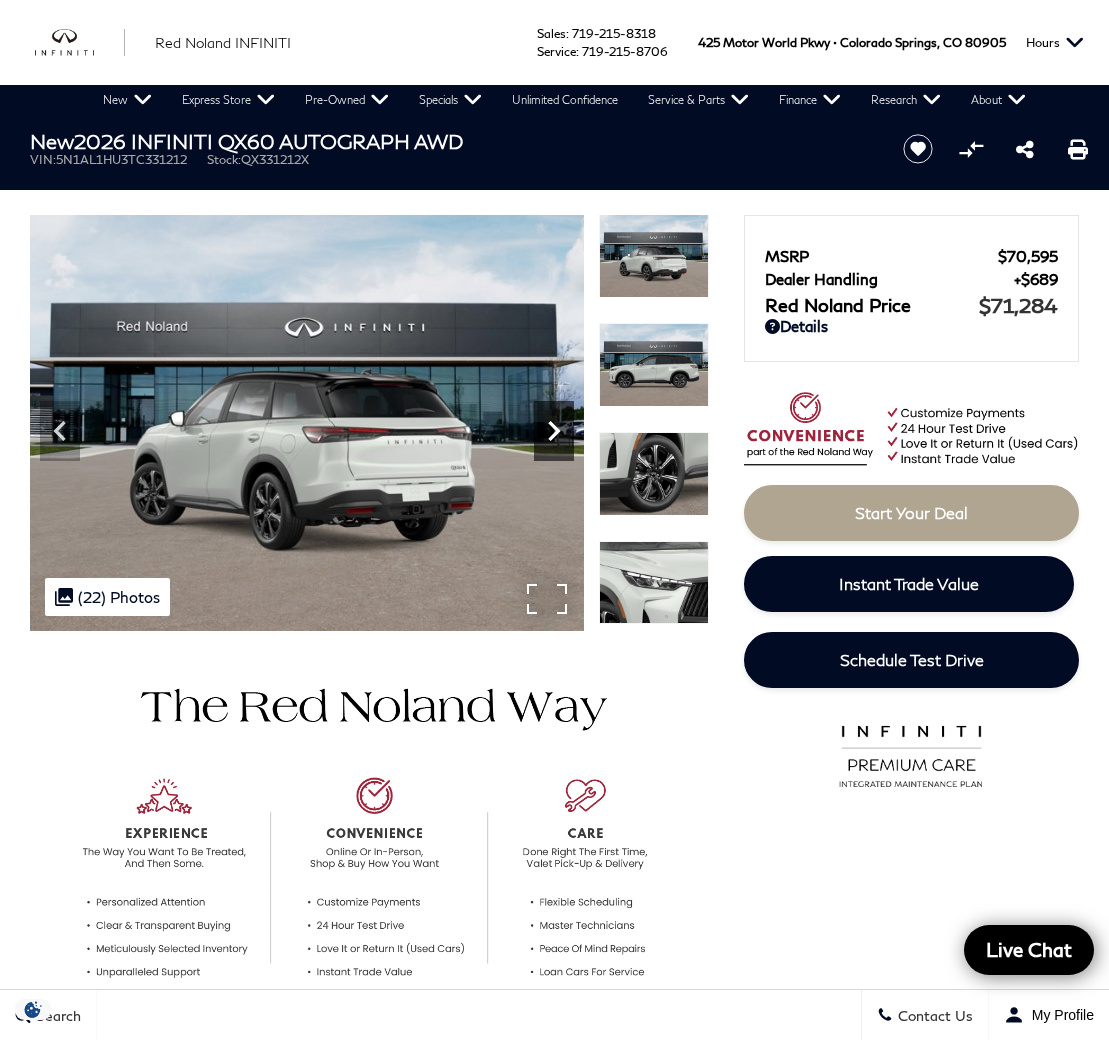 click 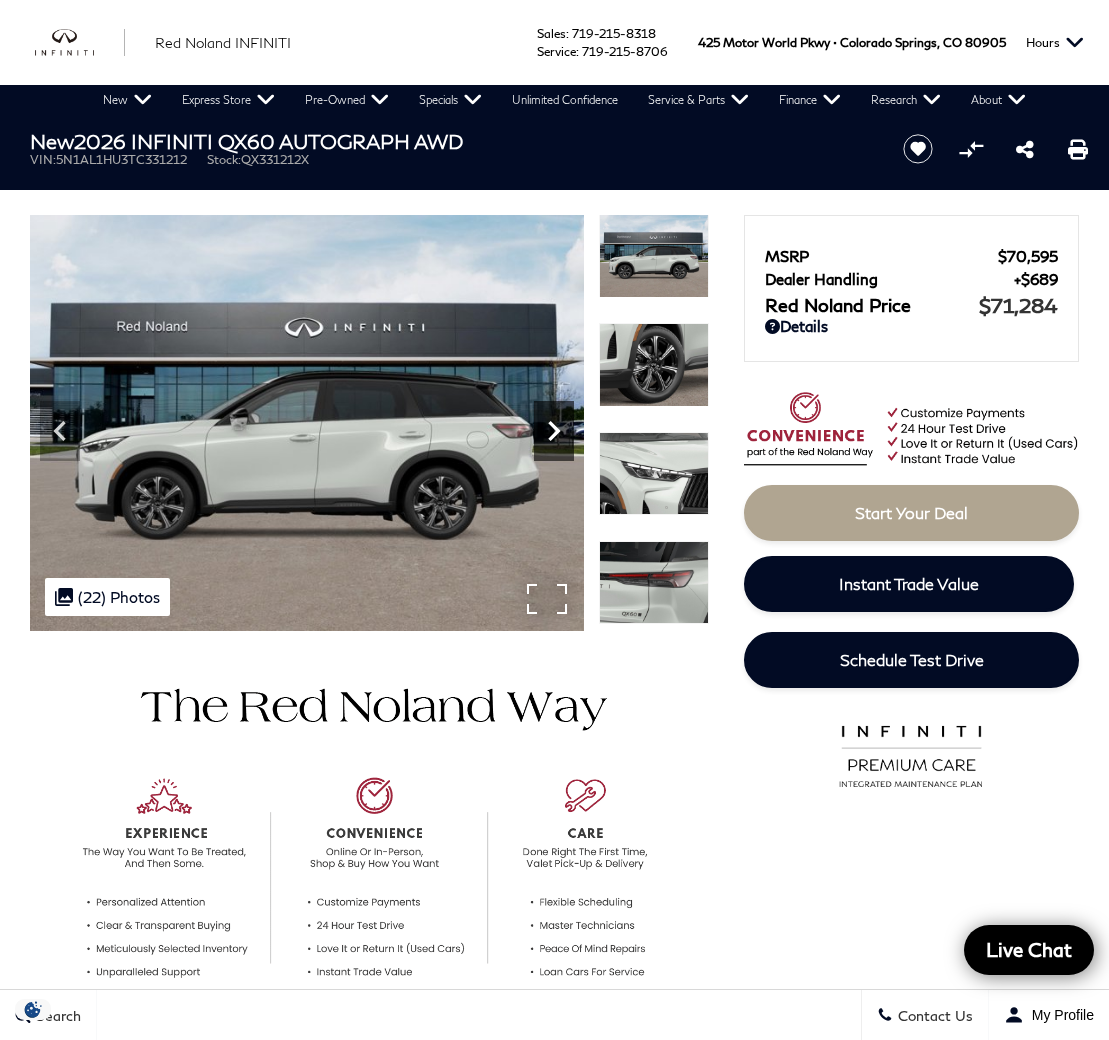 click 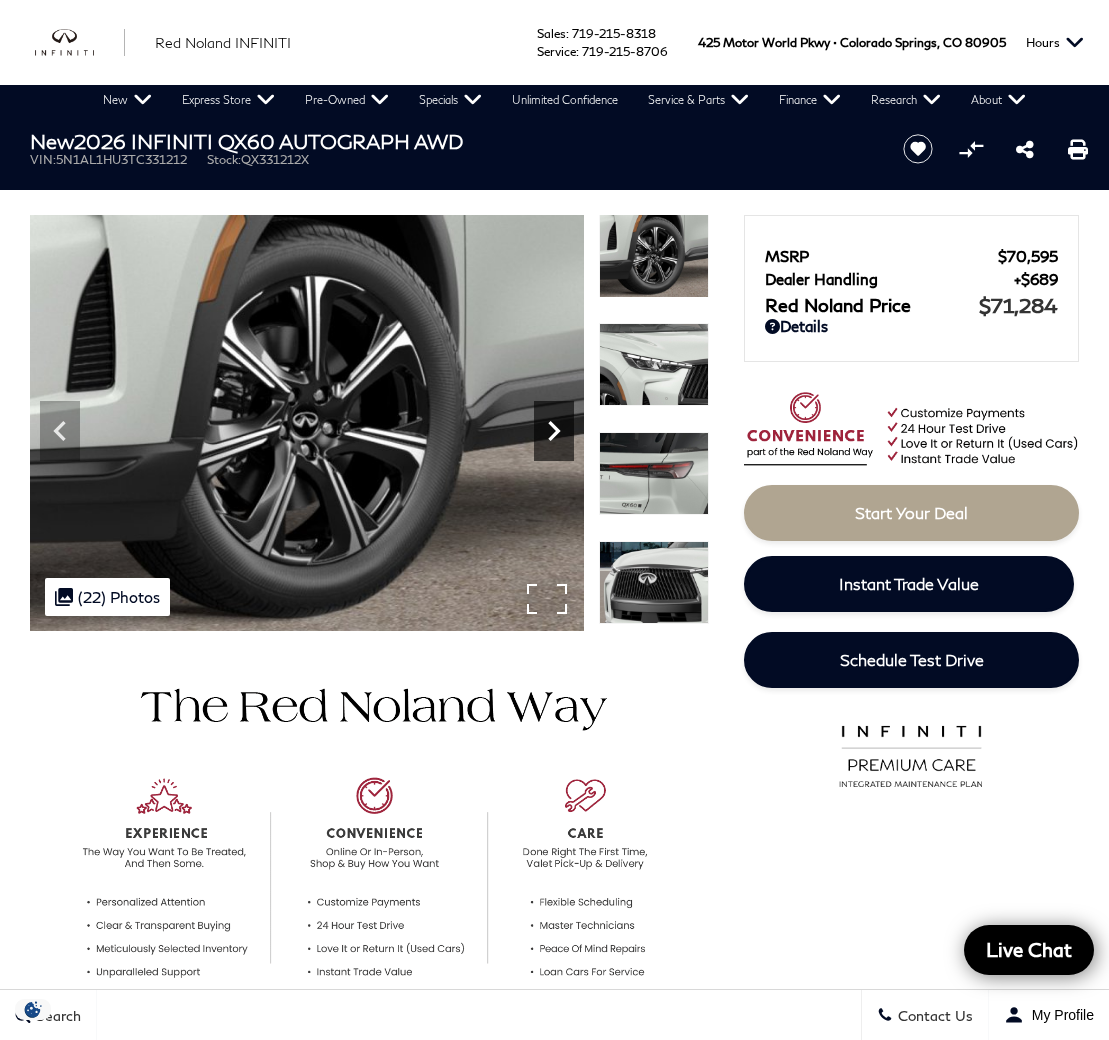 click 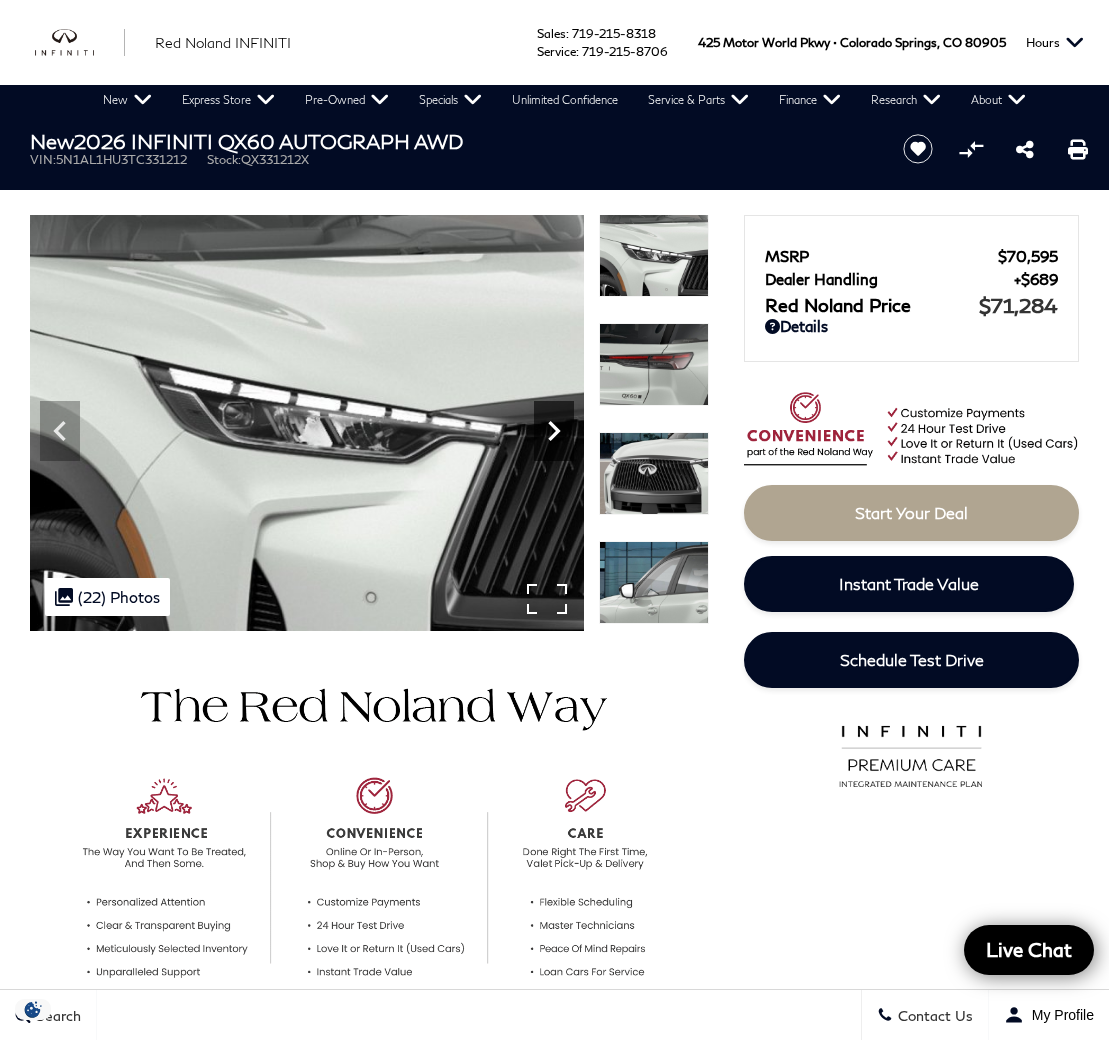 click 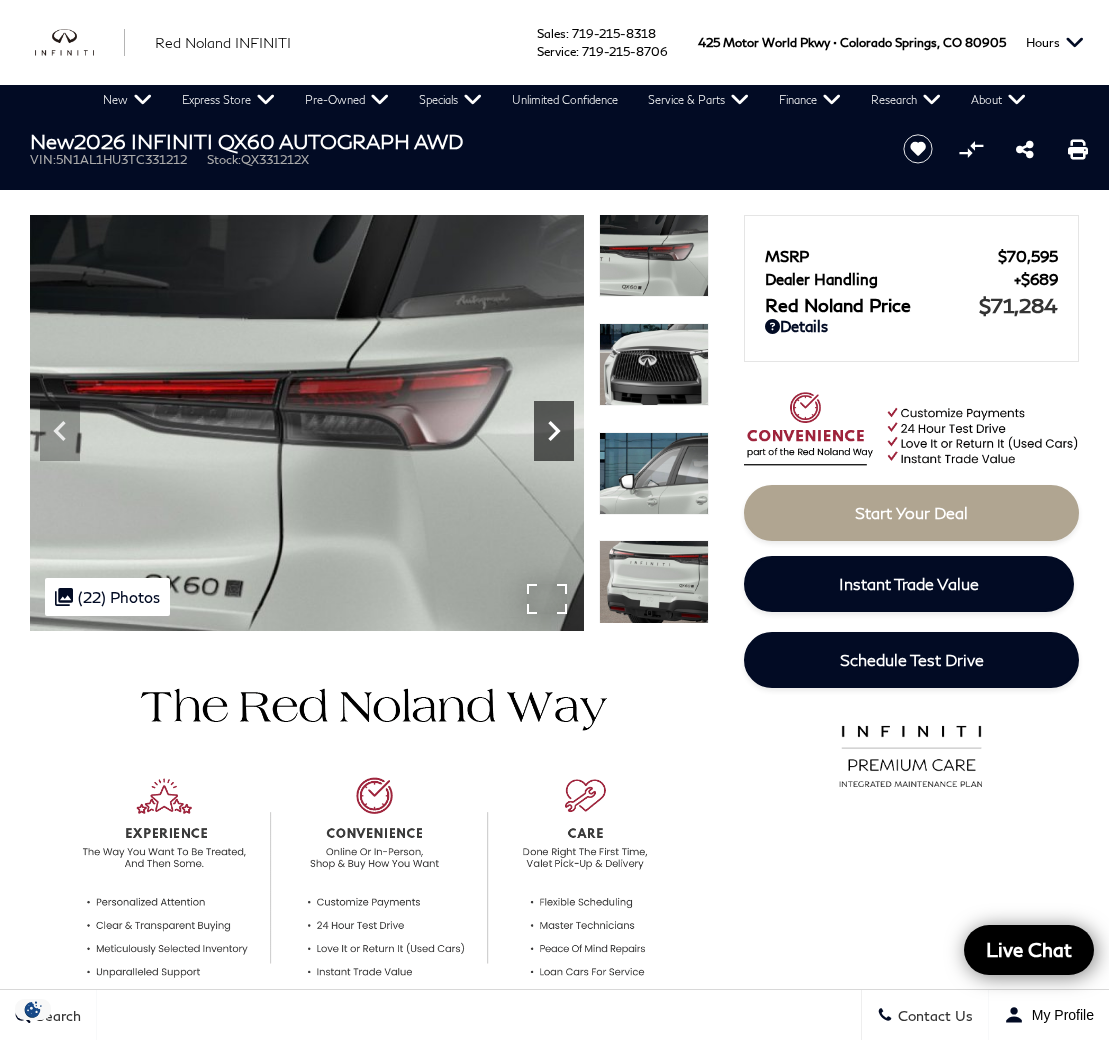 click 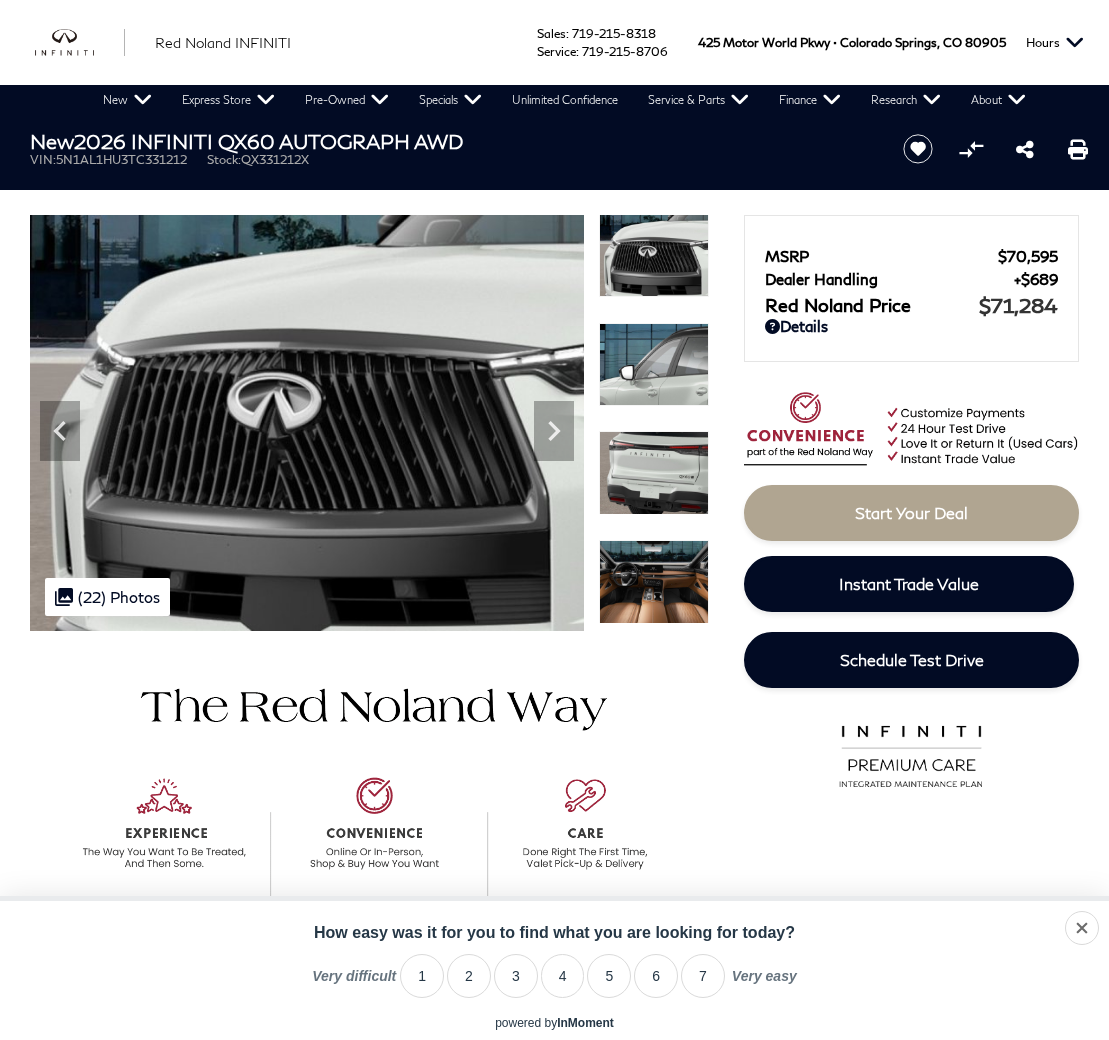 click at bounding box center (654, 582) 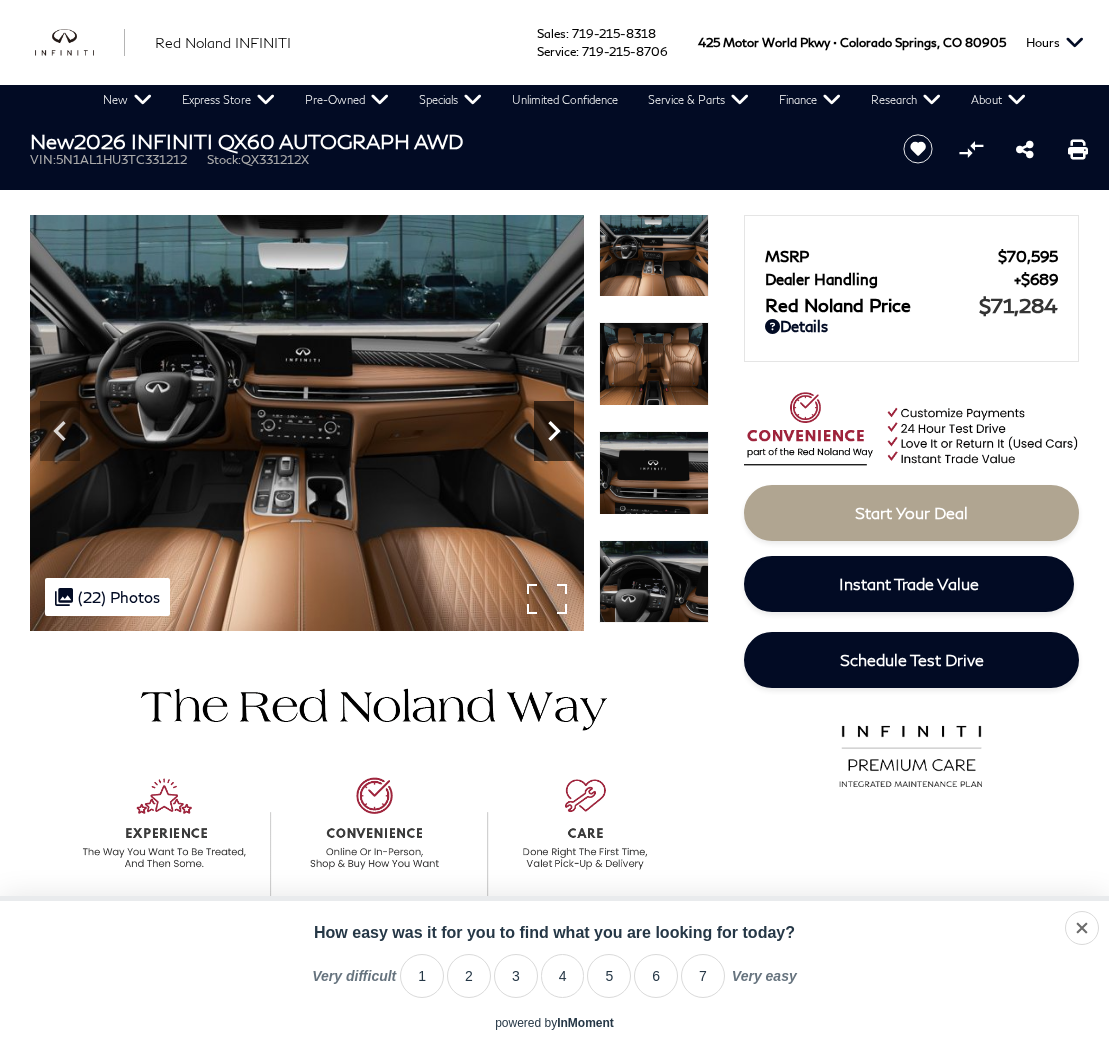 click 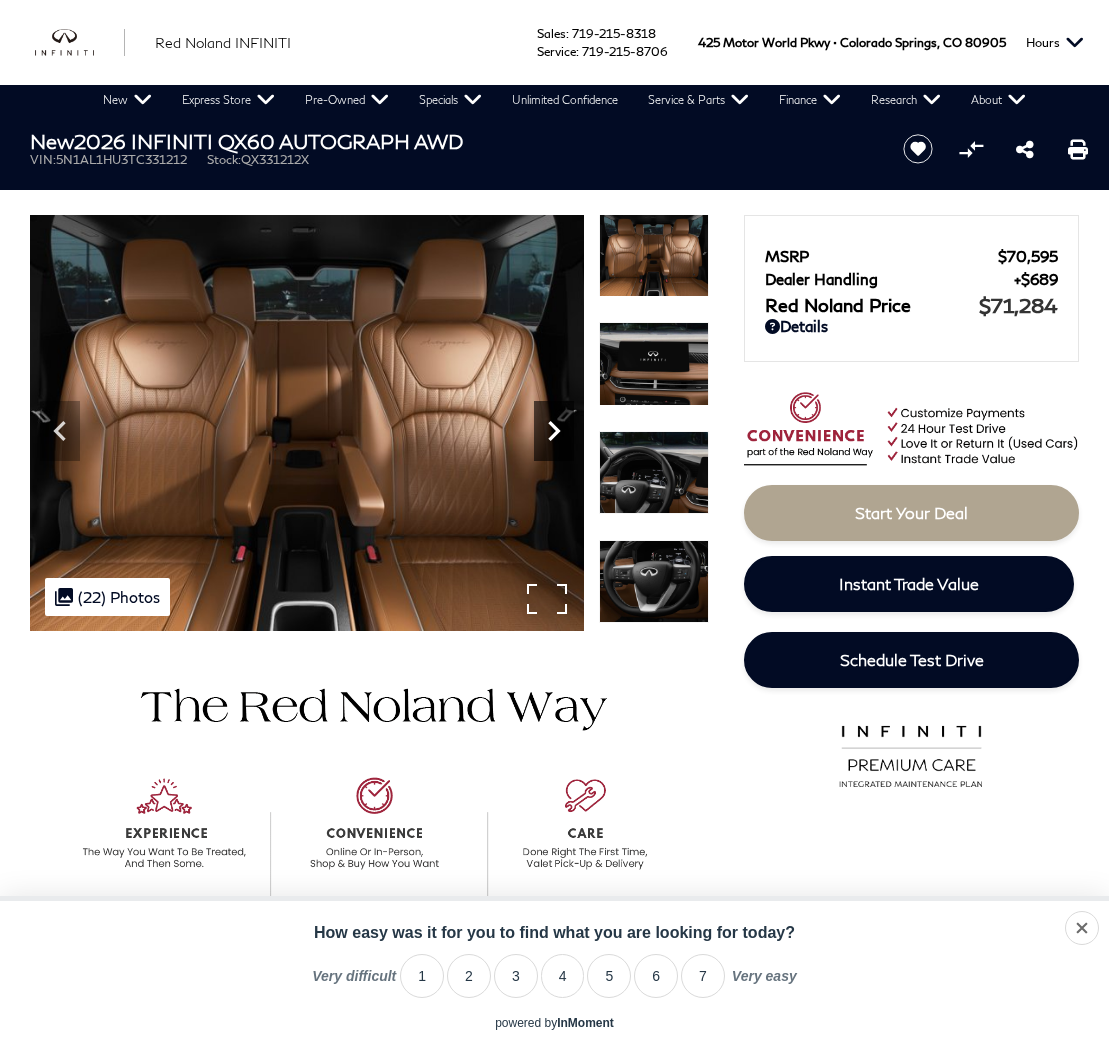click 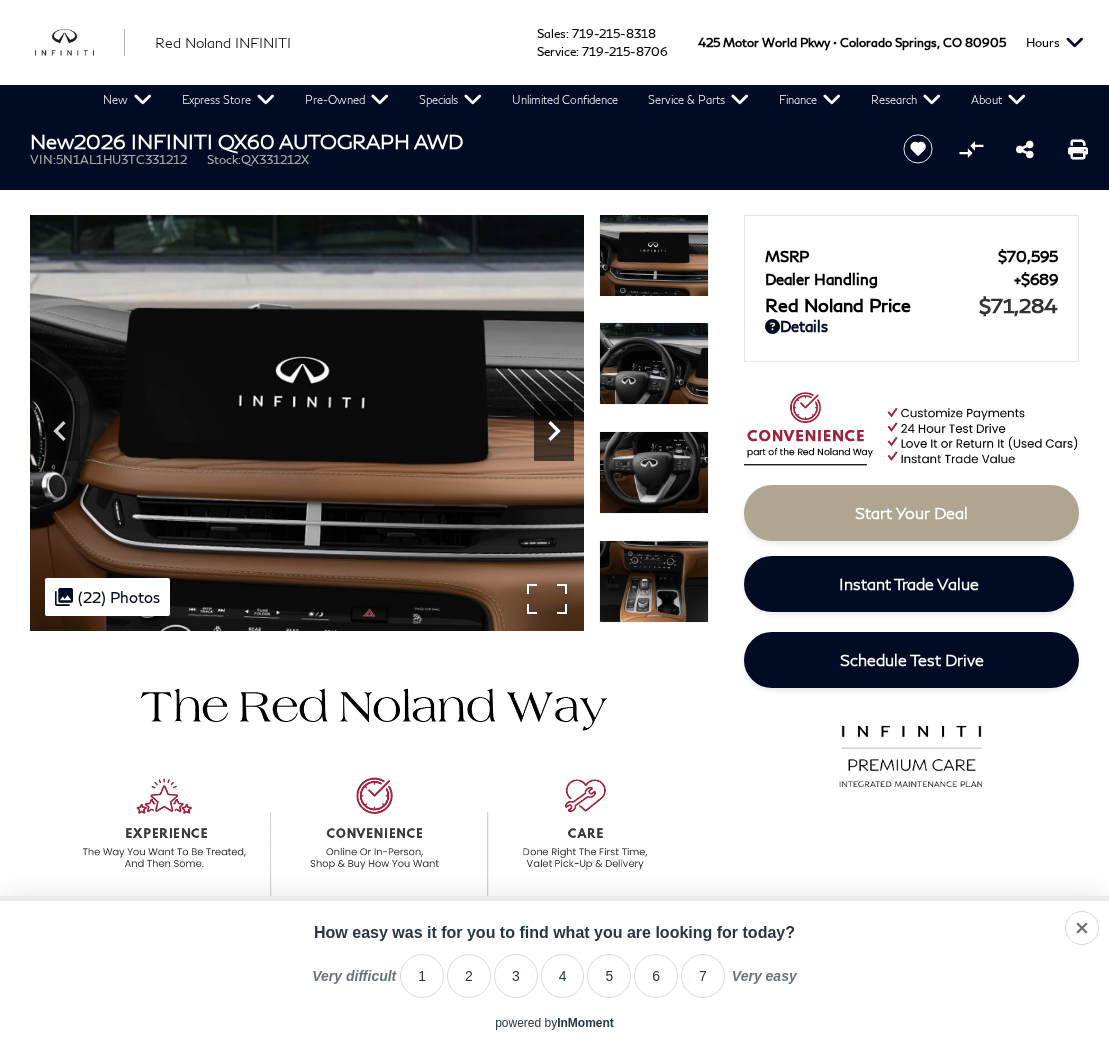 click 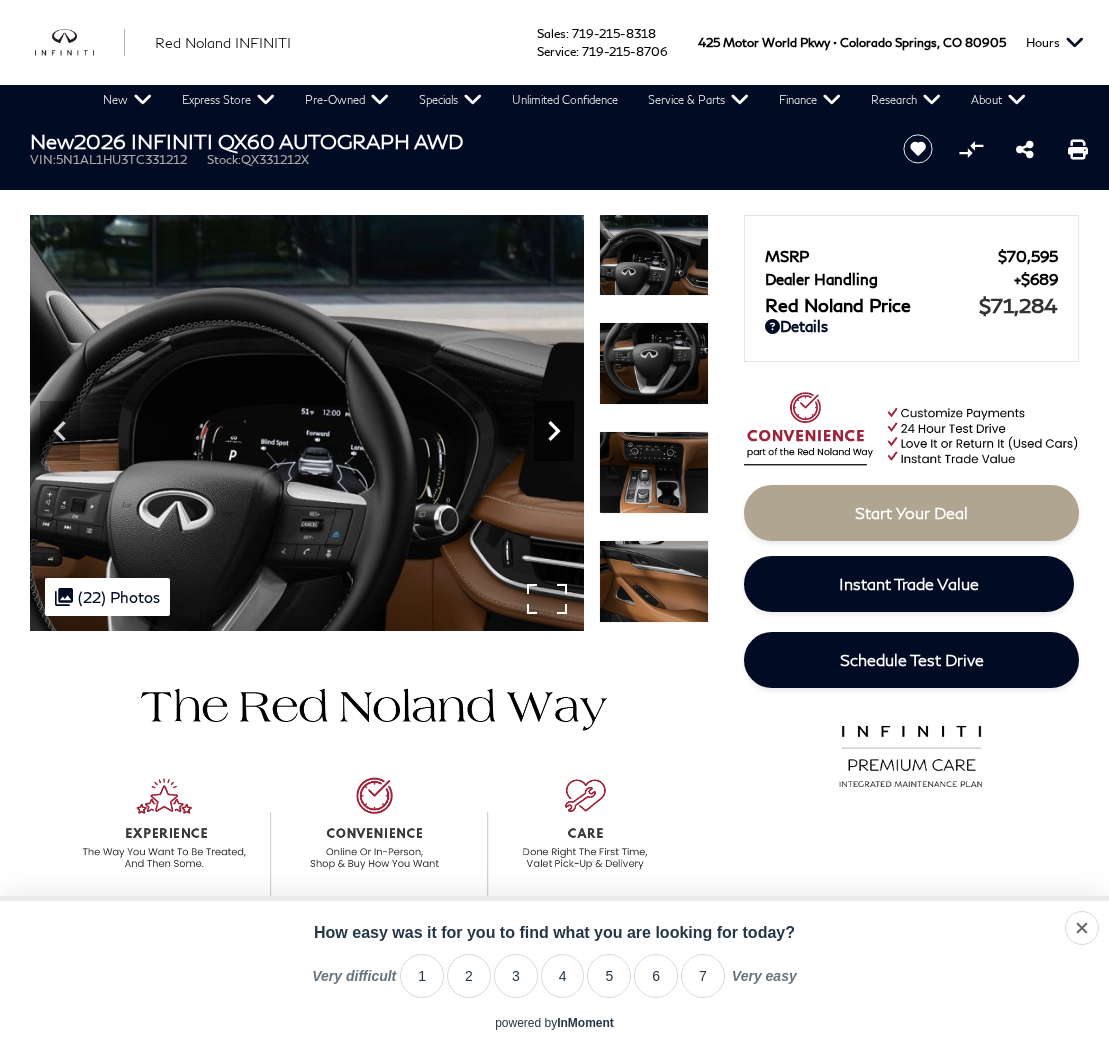click 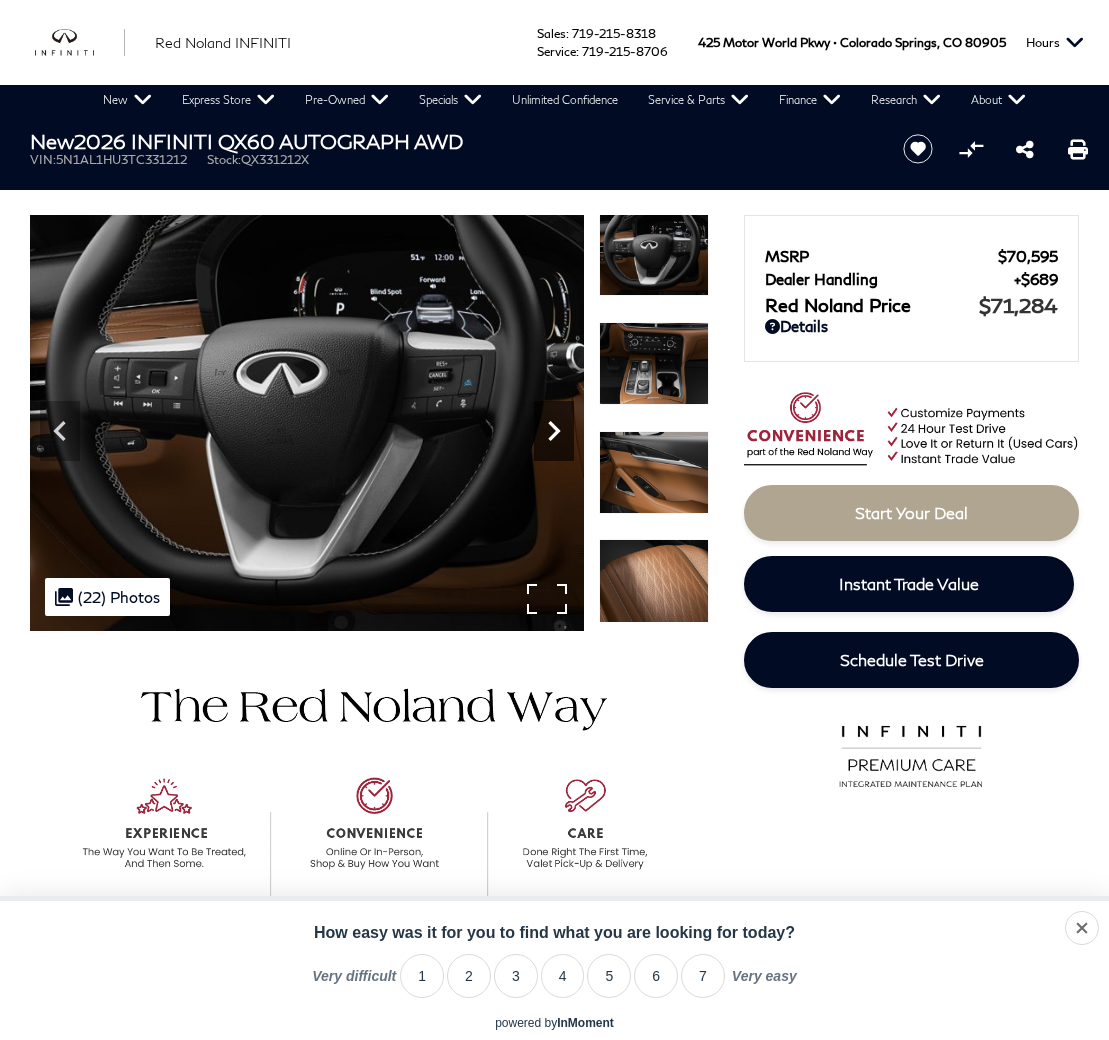 click 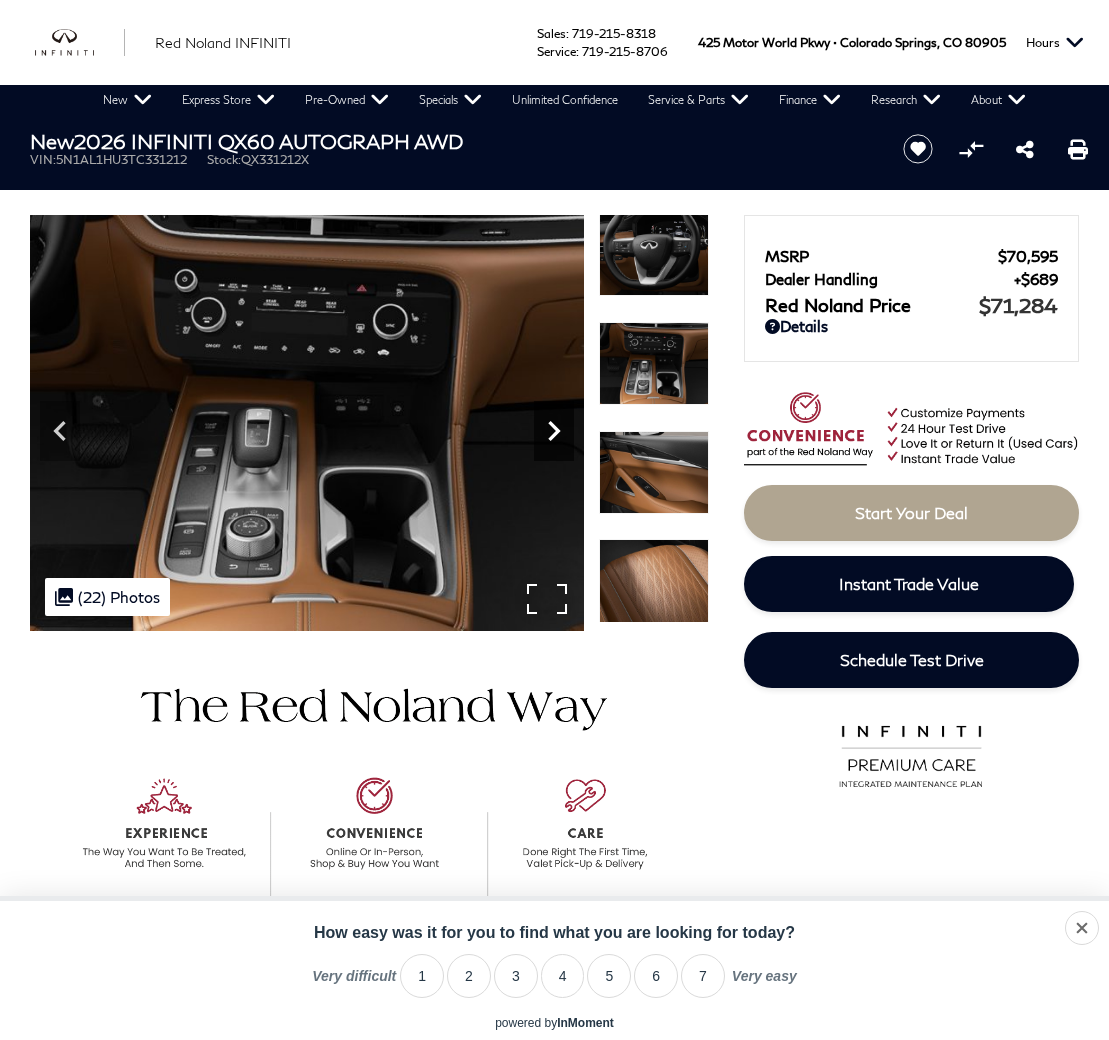 click 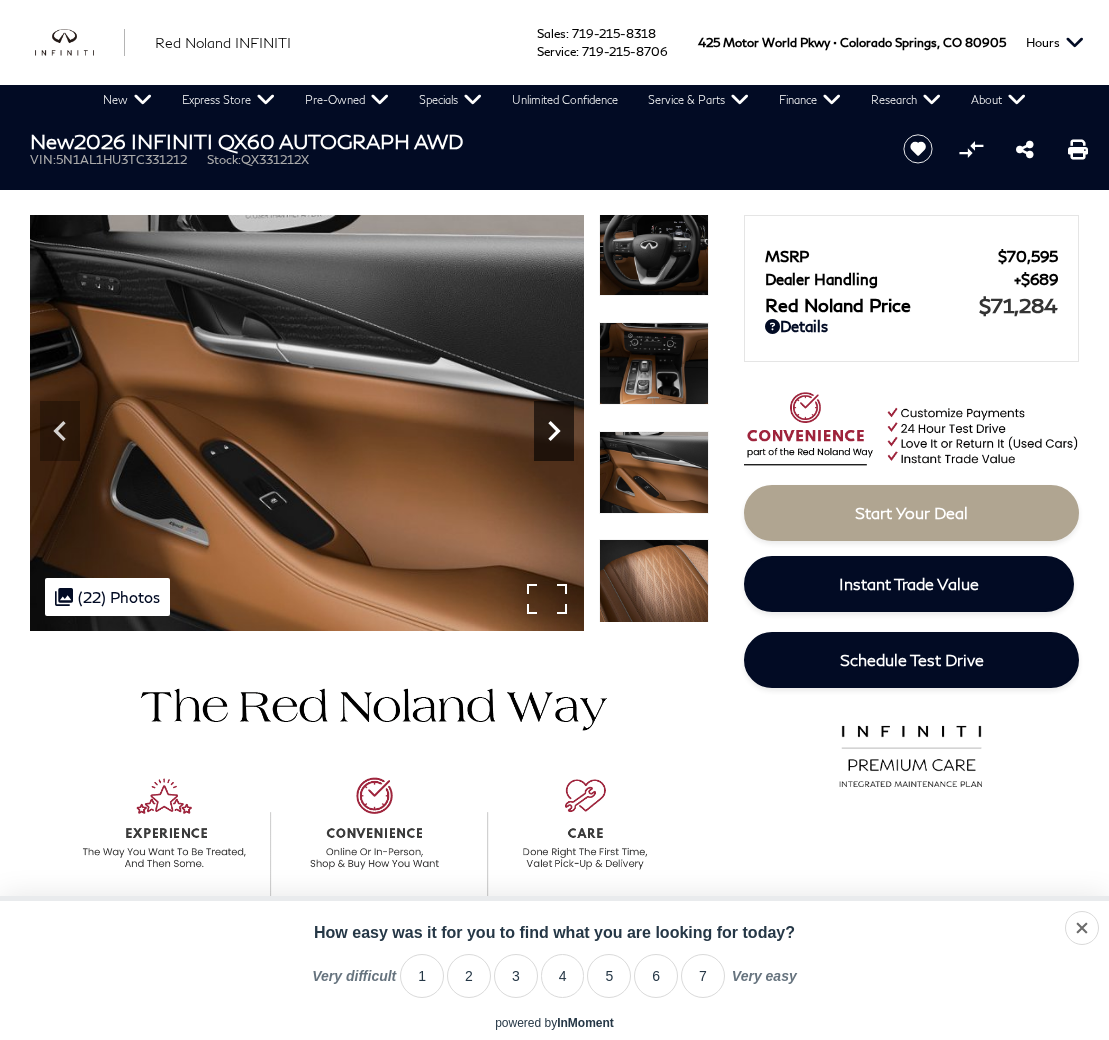 click 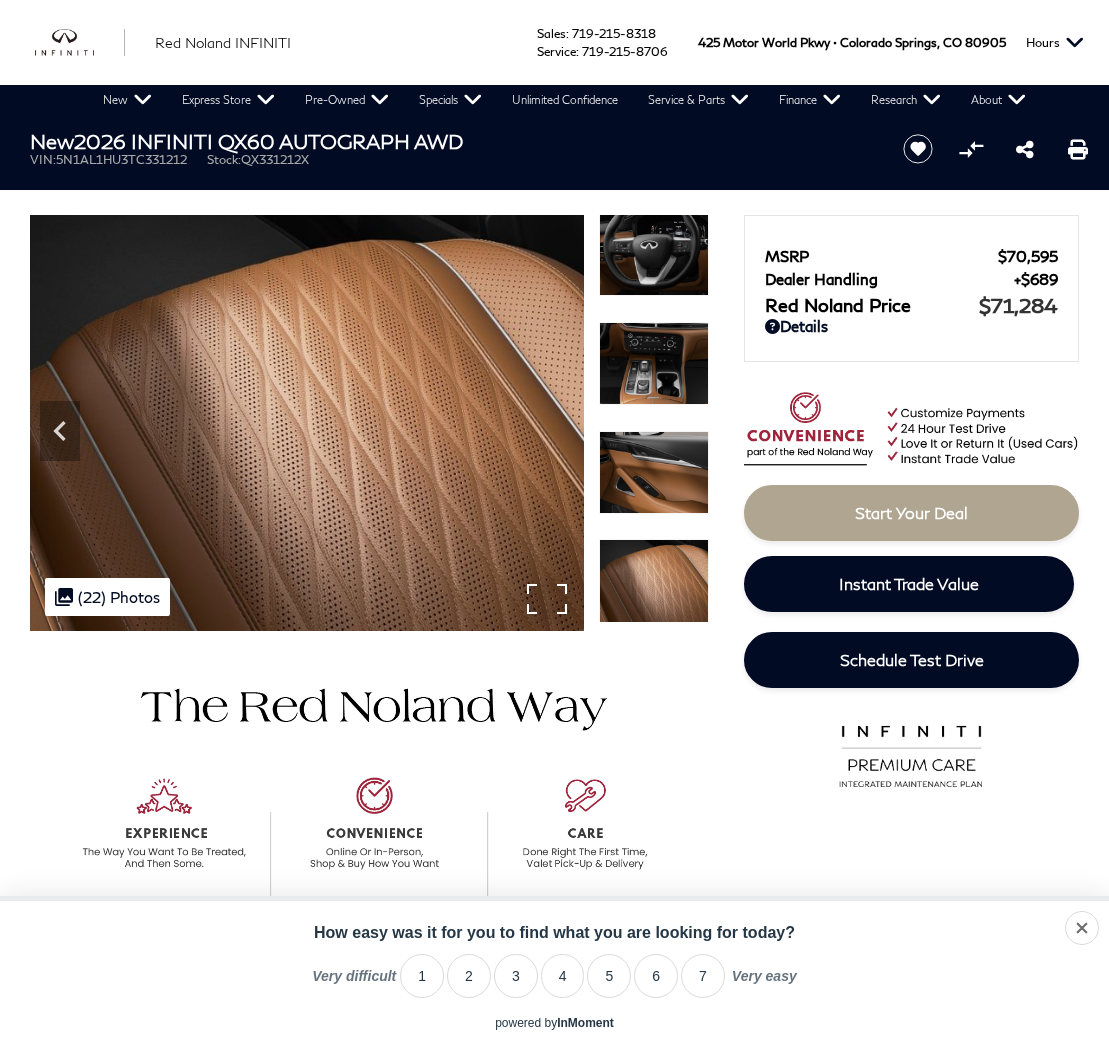 click at bounding box center [307, 423] 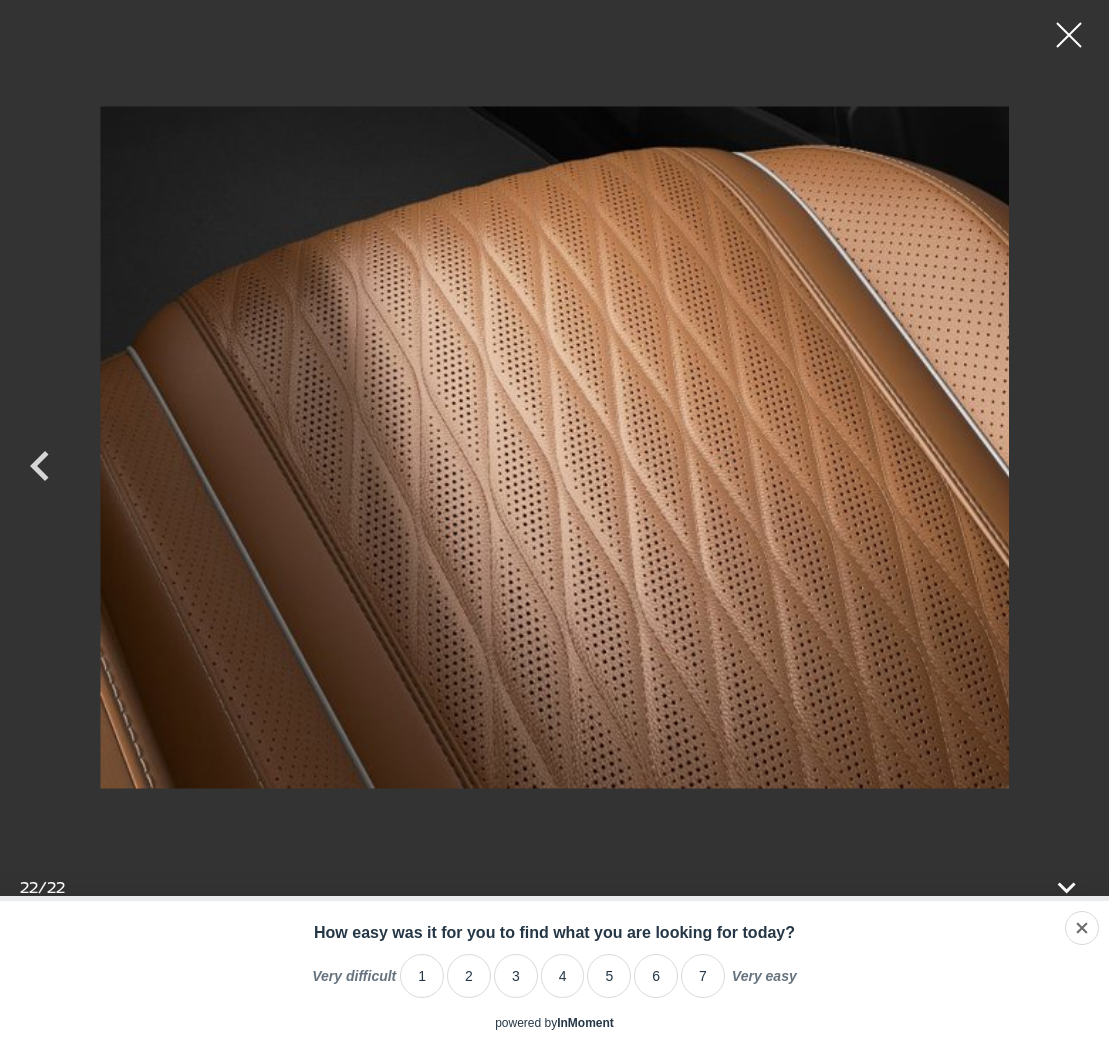 click at bounding box center [554, 447] 